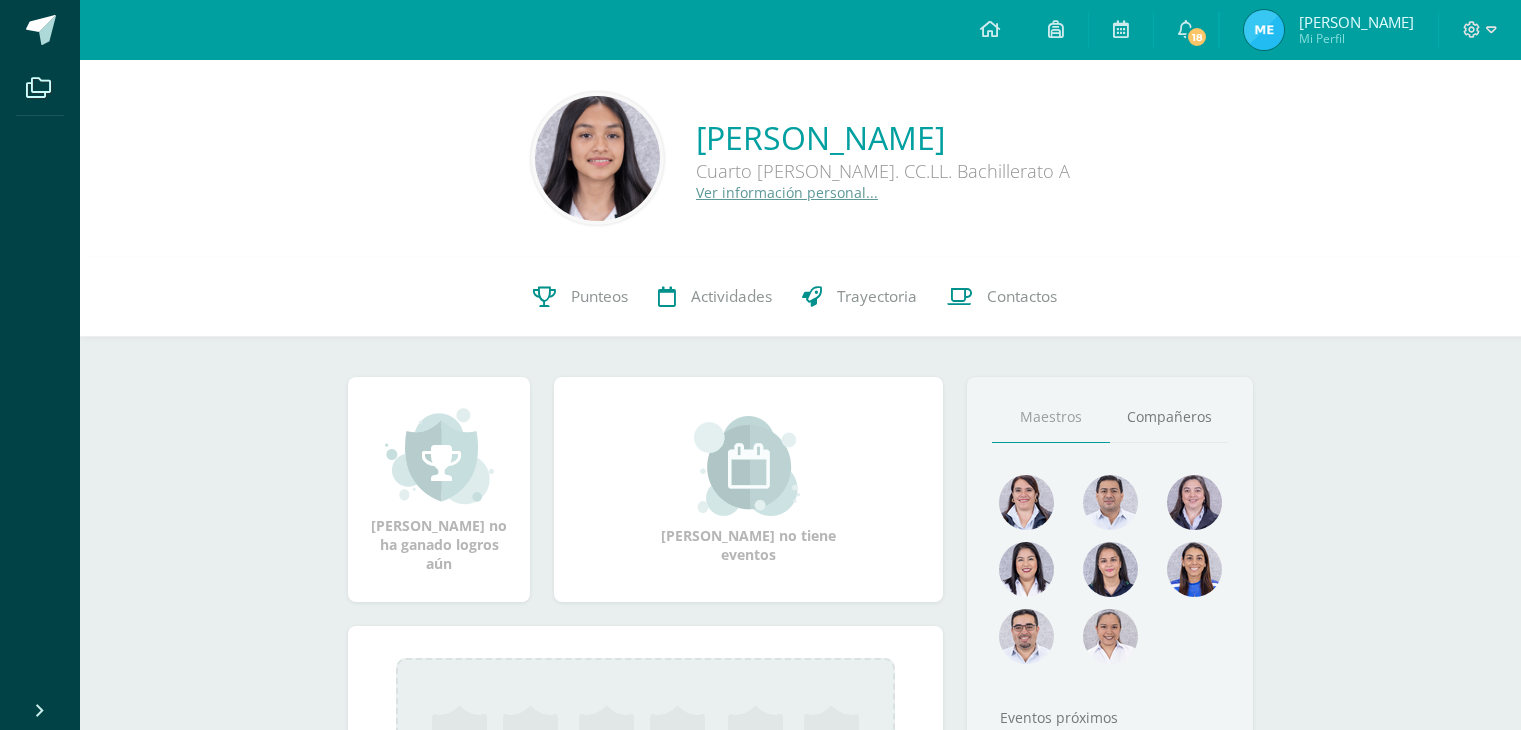 scroll, scrollTop: 0, scrollLeft: 0, axis: both 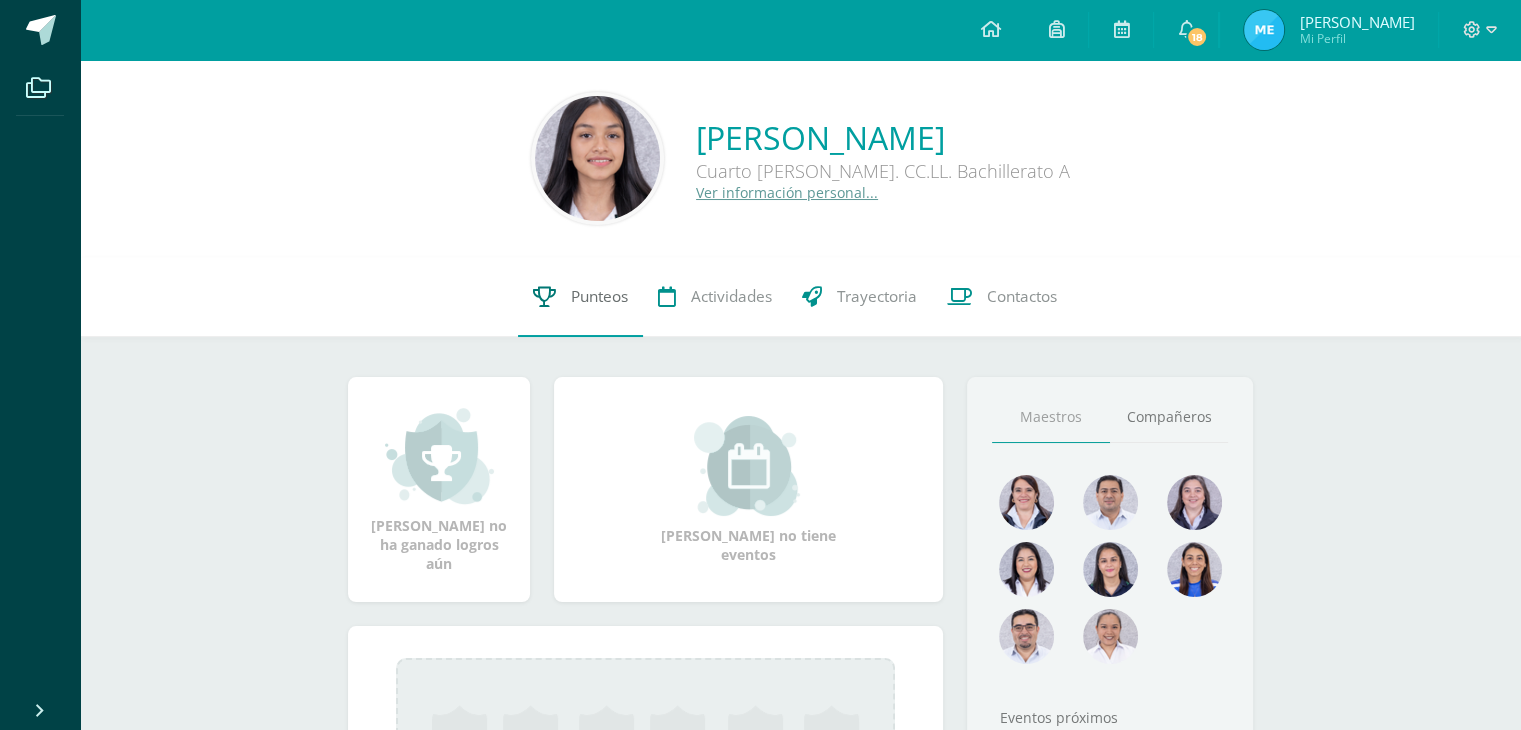 click at bounding box center (544, 296) 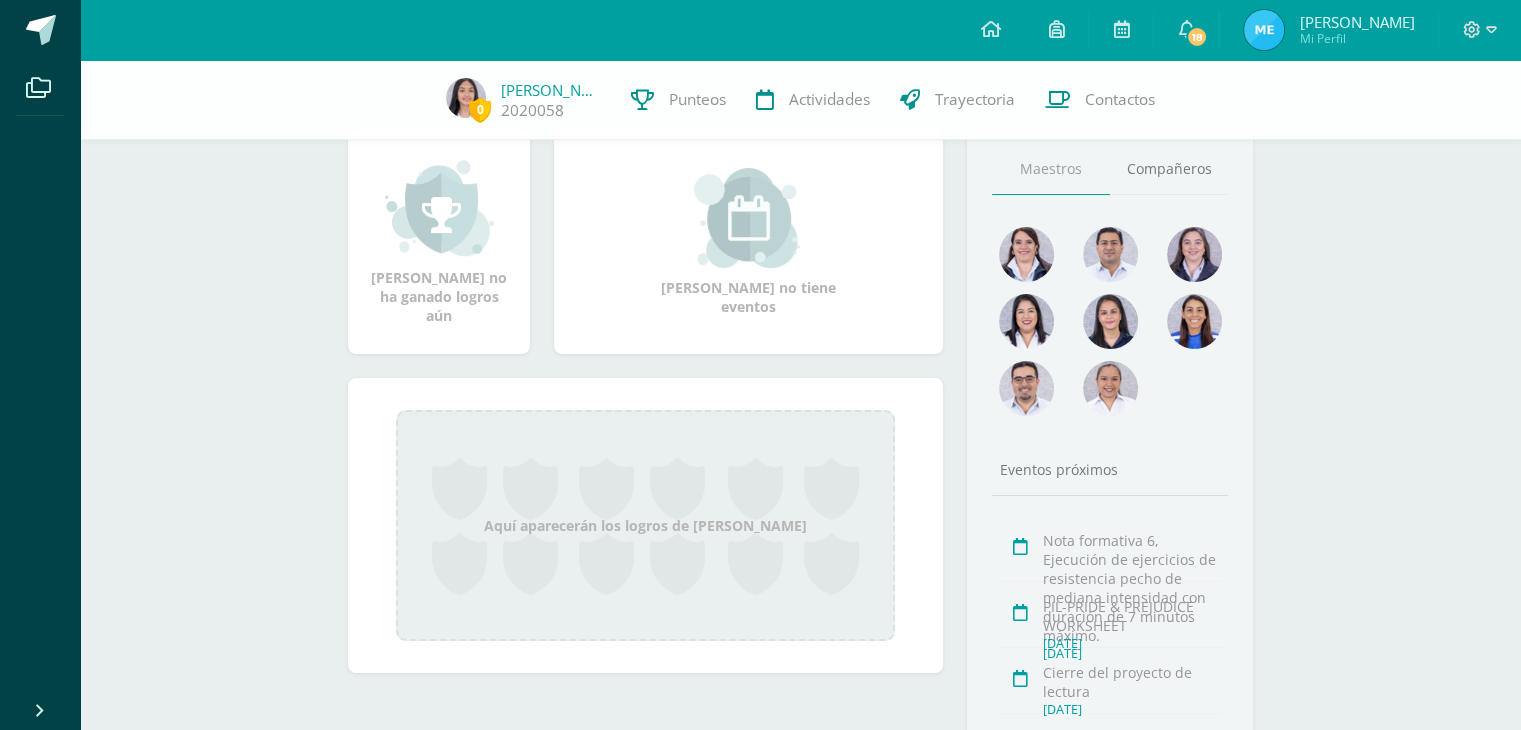scroll, scrollTop: 239, scrollLeft: 0, axis: vertical 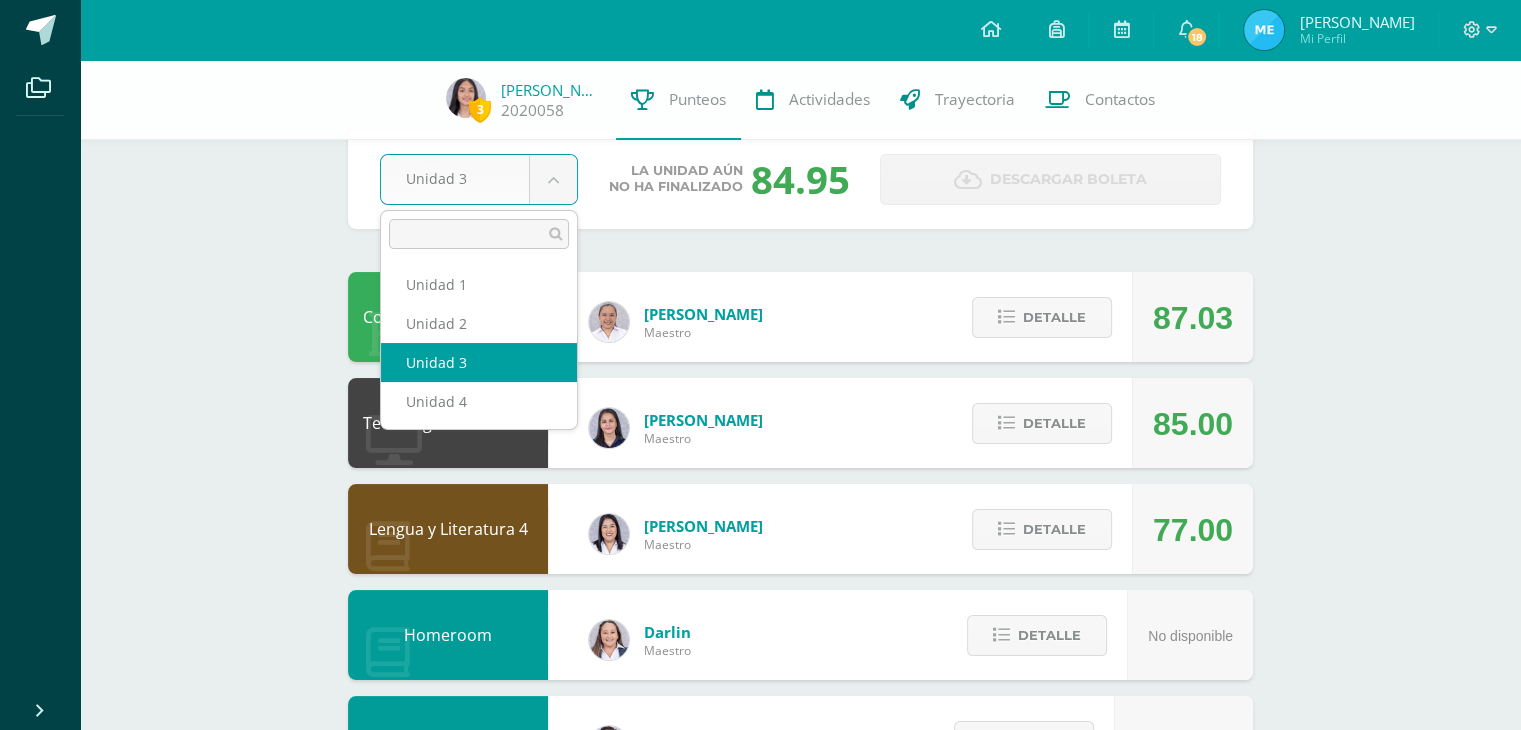 click on "Archivos Cerrar panel  Configuración
Cerrar sesión
Milvia Lily
Mi Perfil 18 18 Avisos
659
avisos sin leer
Avisos Colegio Monte  te envió un aviso
Formación Complementaria:
Estimados padres de familia:
Les compartimos adjunto información importante de Formación Complementaria.
Julio 10
Colegio Monte  te envió un aviso
Reanudamos clases:
Estimados padres de familia:
Compartimos con ustedes información adjunta.
Julio 09
Colegio Monte  te envió un aviso
III Conferencia a Padres:
Estimados padres de familia:
Les informamos que la conferencia a padres ha sido reprogramada. Los invitamos a estar pendientes de la nueva fecha.
Julio 09
Andrea Marroquín Colegio Monte" at bounding box center (760, 762) 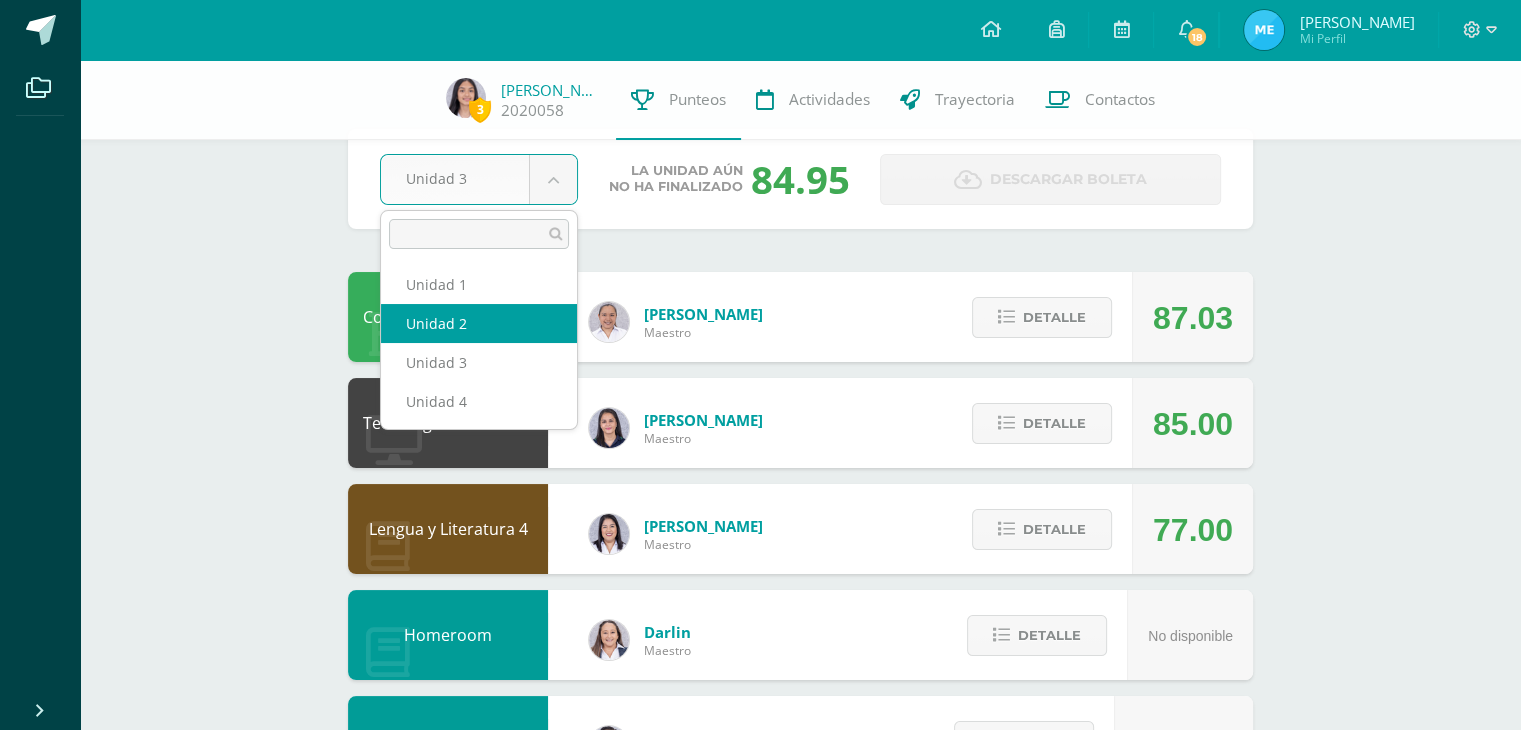 select on "Unidad 2" 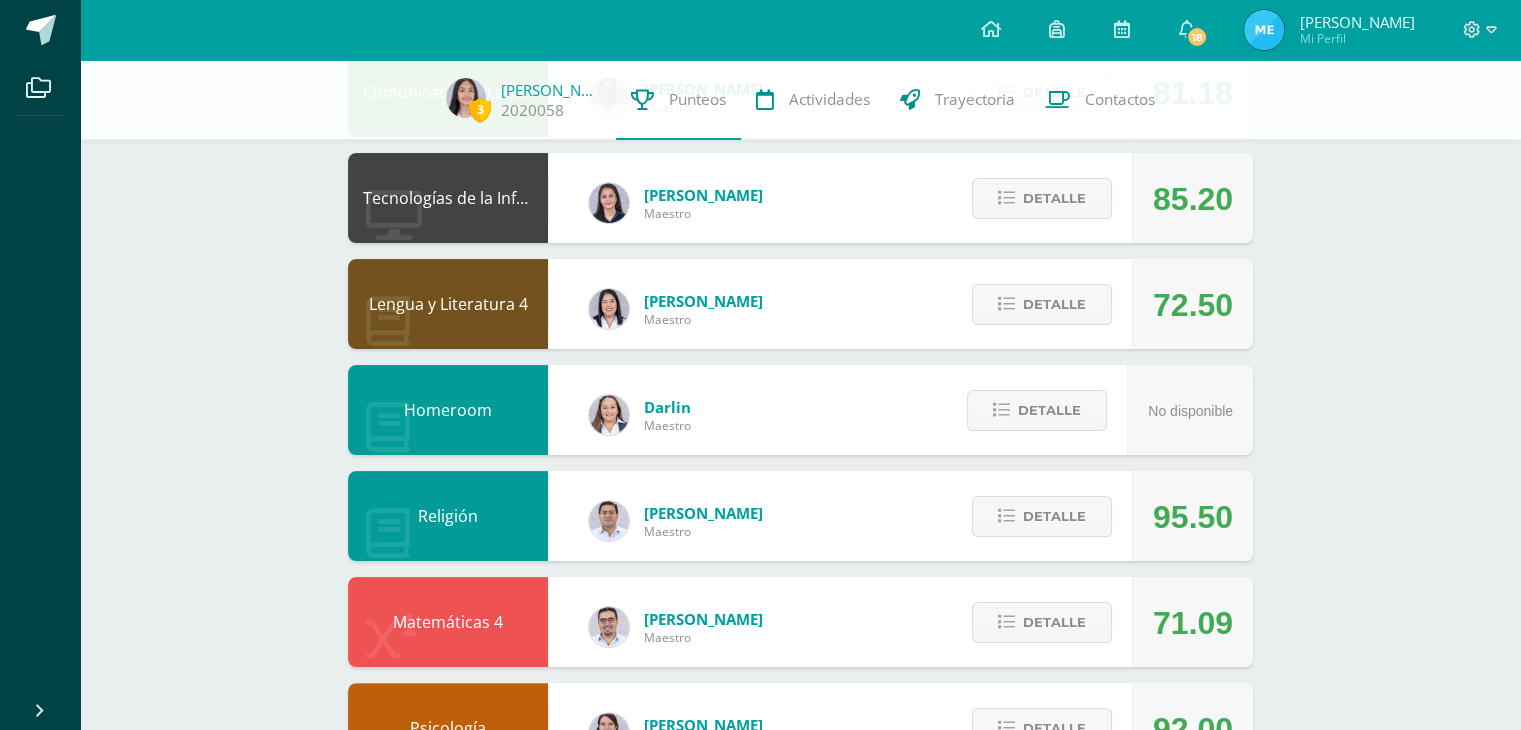 scroll, scrollTop: 270, scrollLeft: 0, axis: vertical 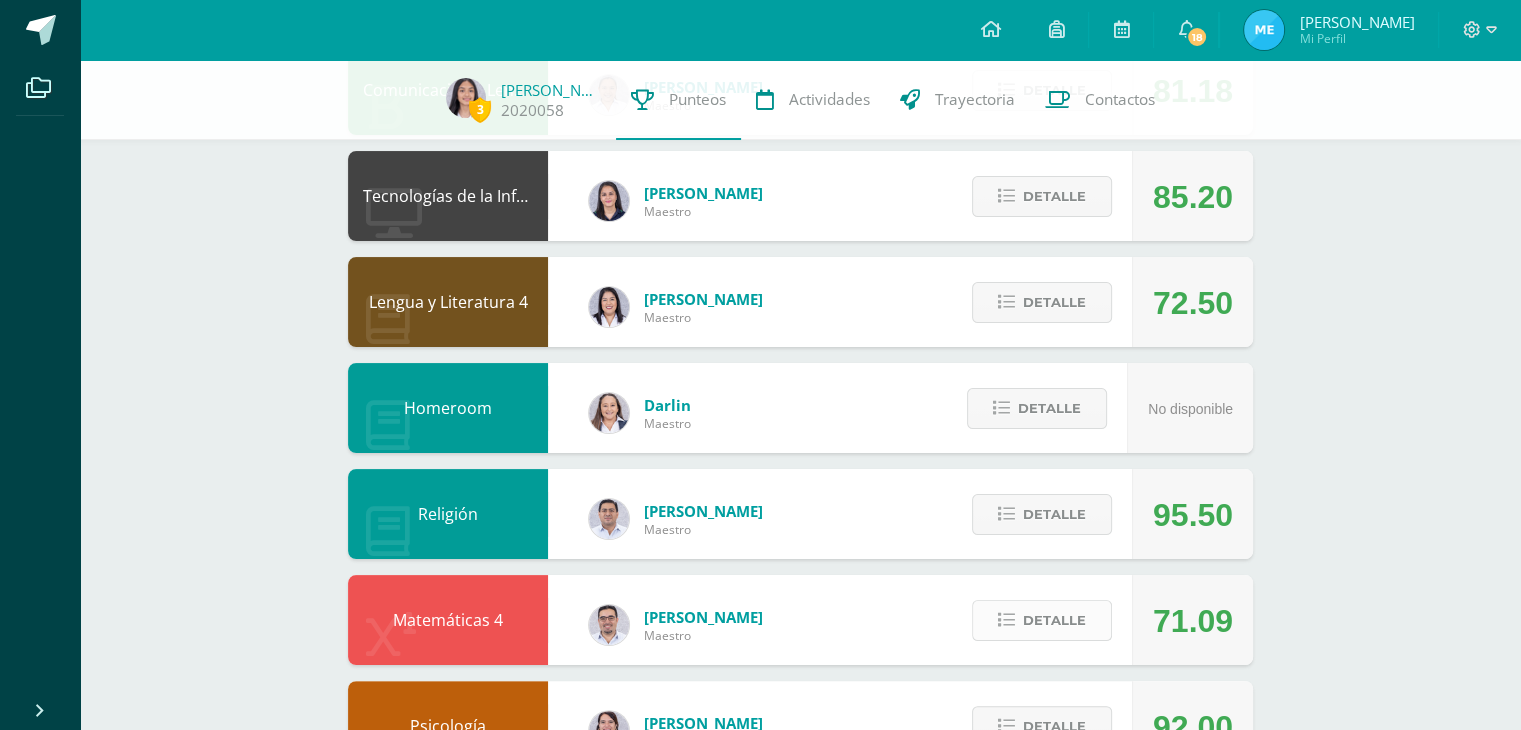click on "Detalle" at bounding box center [1054, 620] 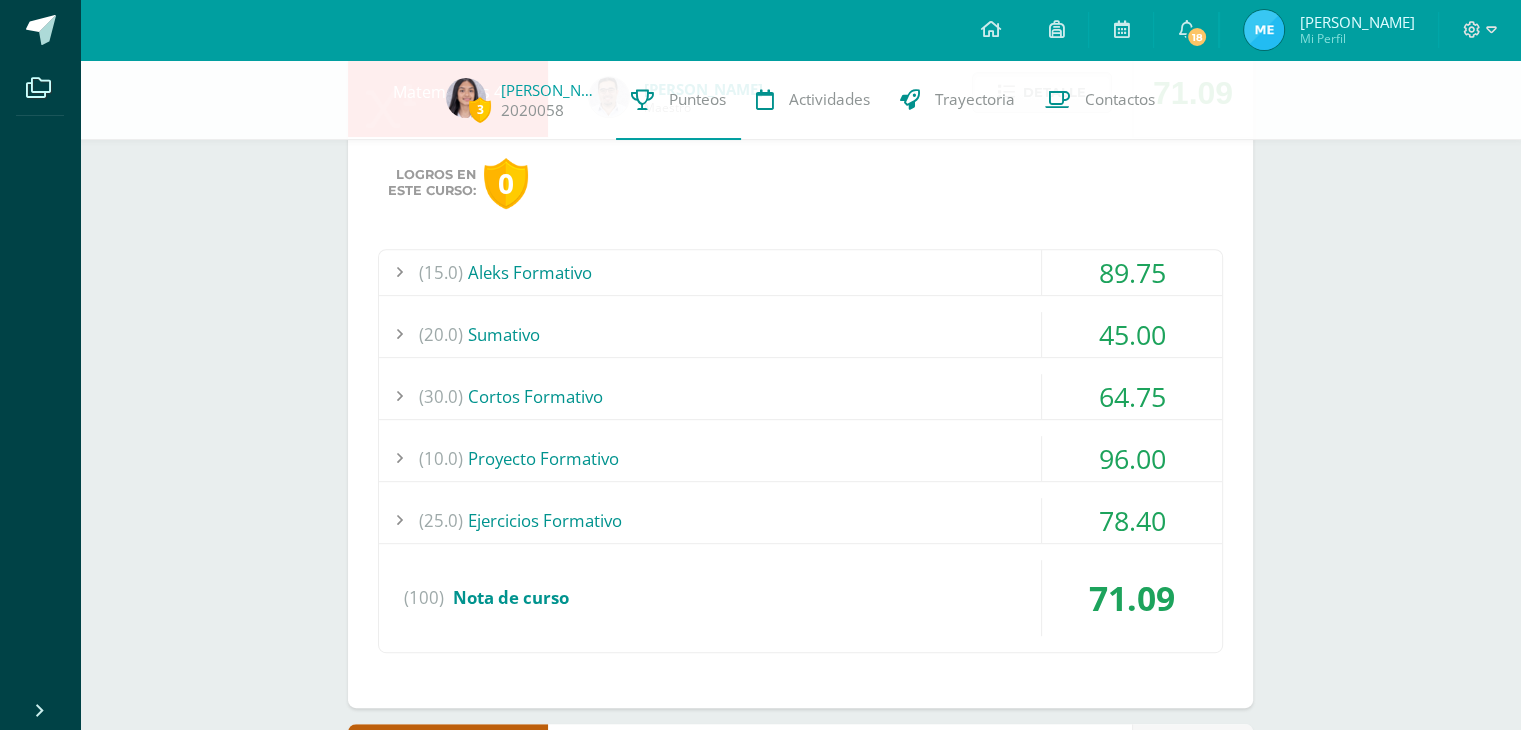scroll, scrollTop: 844, scrollLeft: 0, axis: vertical 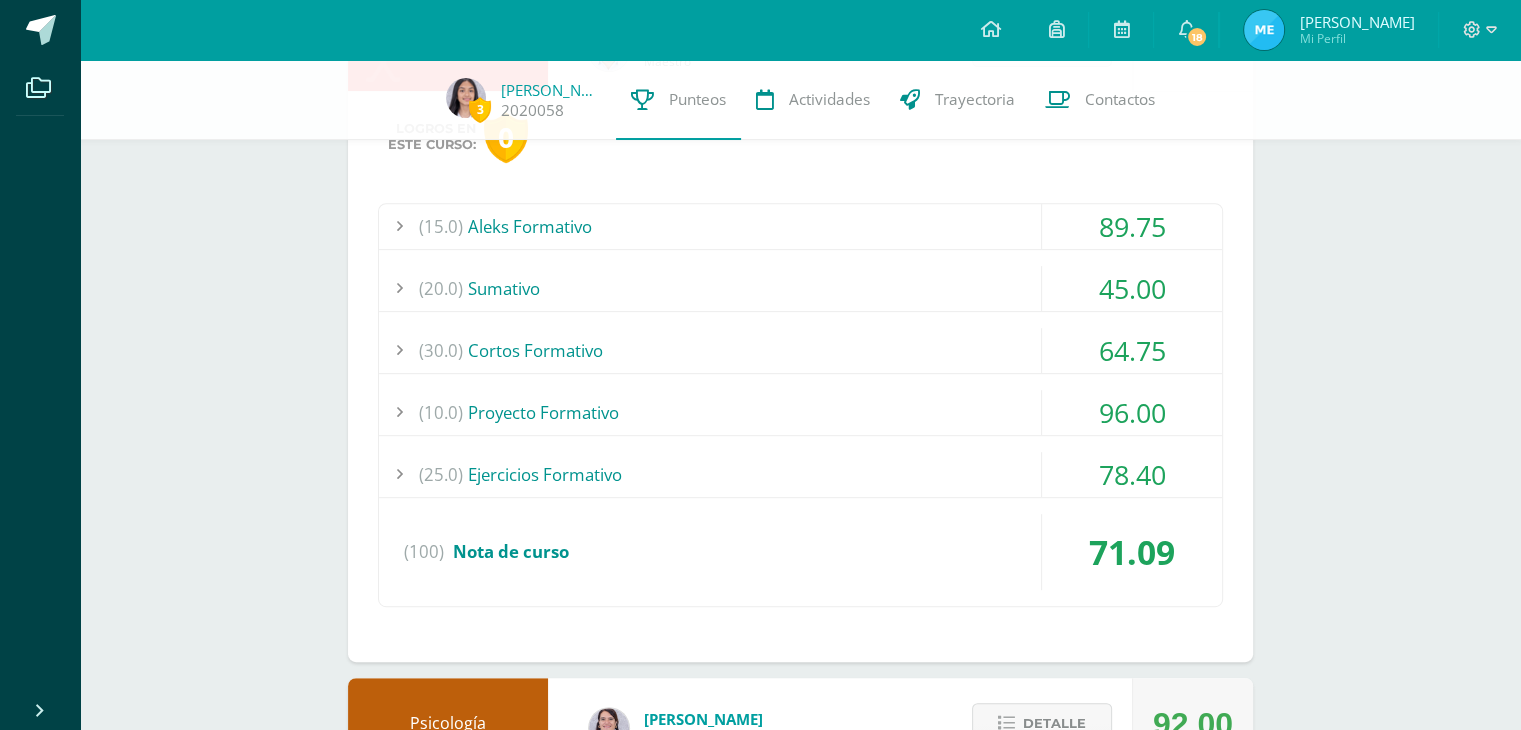 click on "(20.0)
Sumativo" at bounding box center [800, 288] 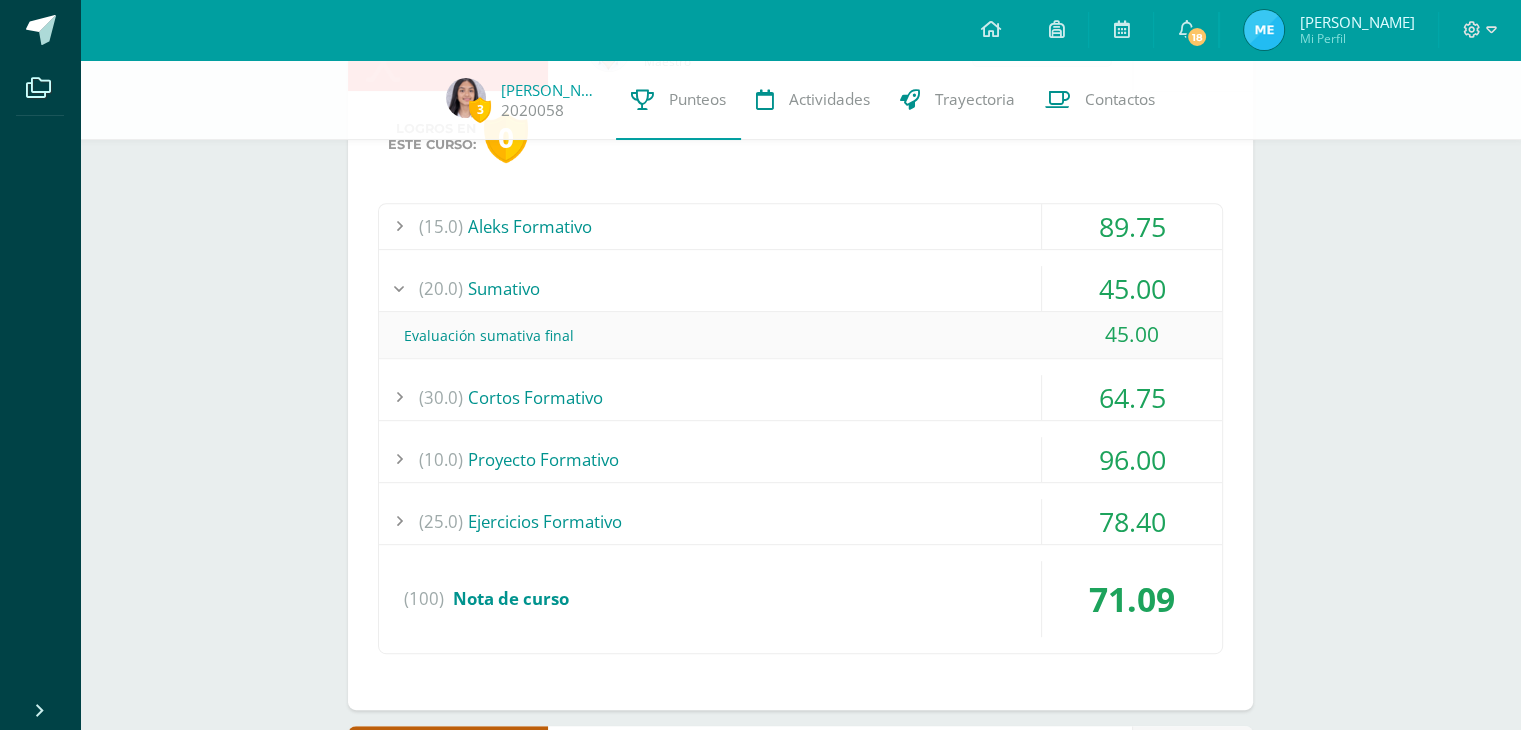 click on "(20.0)
[GEOGRAPHIC_DATA]" at bounding box center (800, 288) 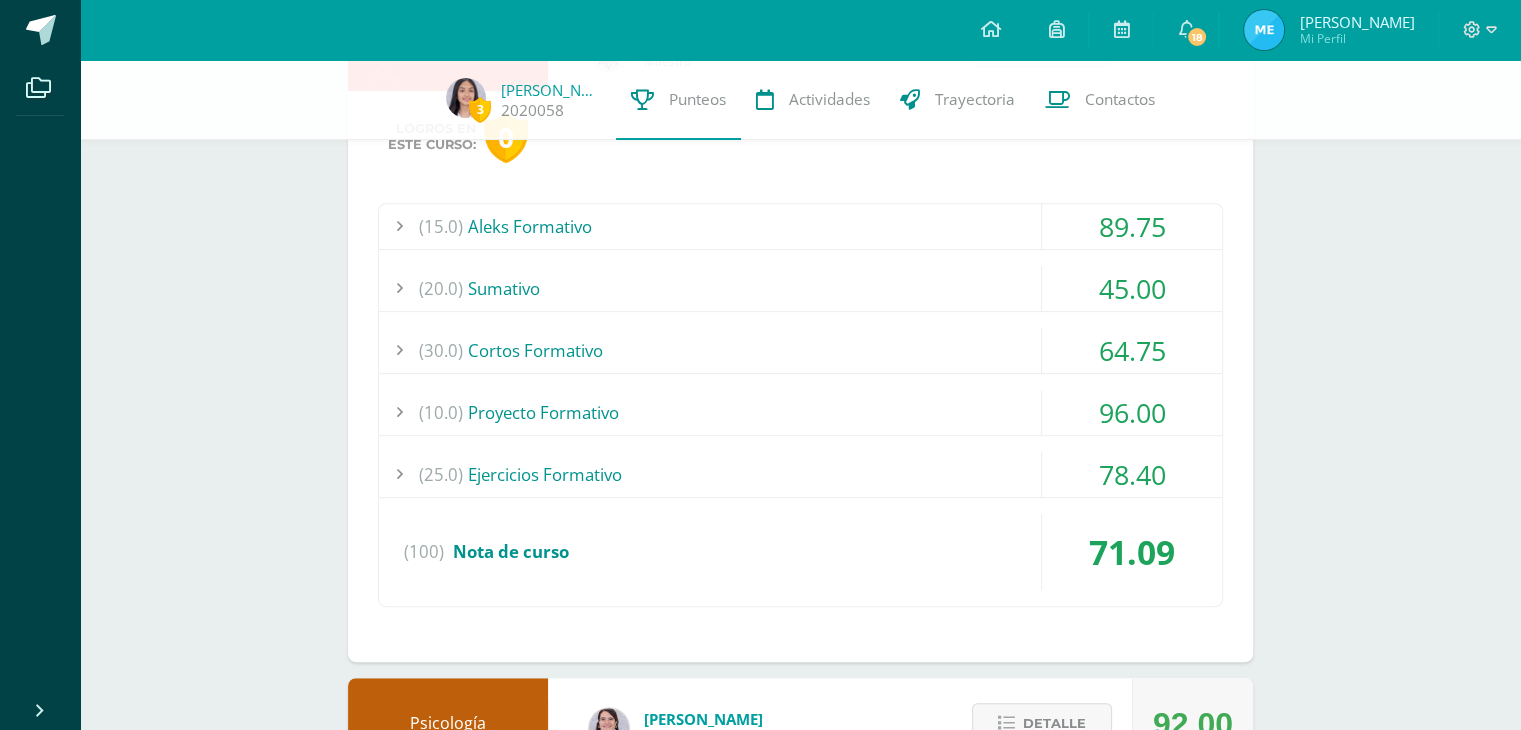 click on "(30.0)
Cortos Formativo" at bounding box center [800, 350] 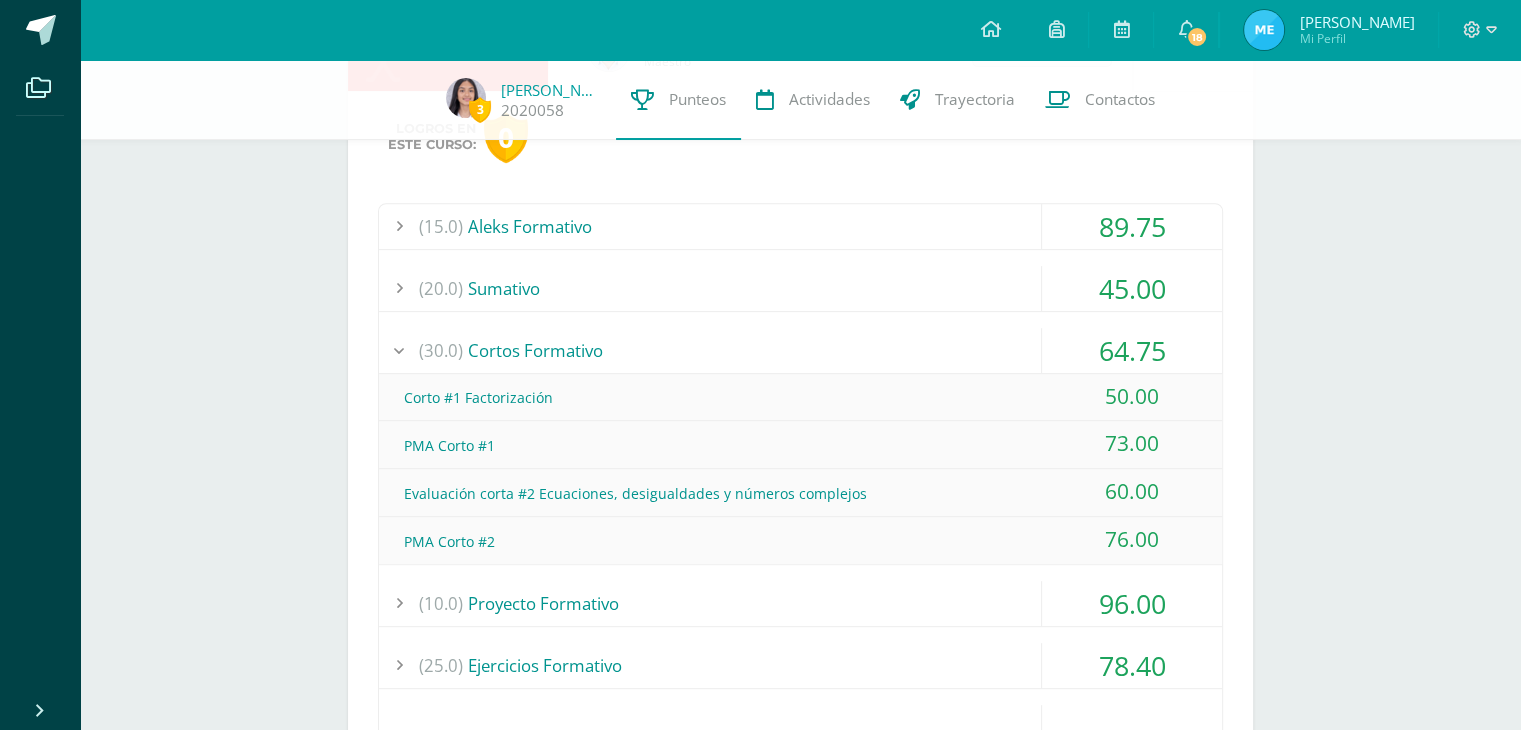 click on "(25.0)
Ejercicios Formativo" at bounding box center (800, 665) 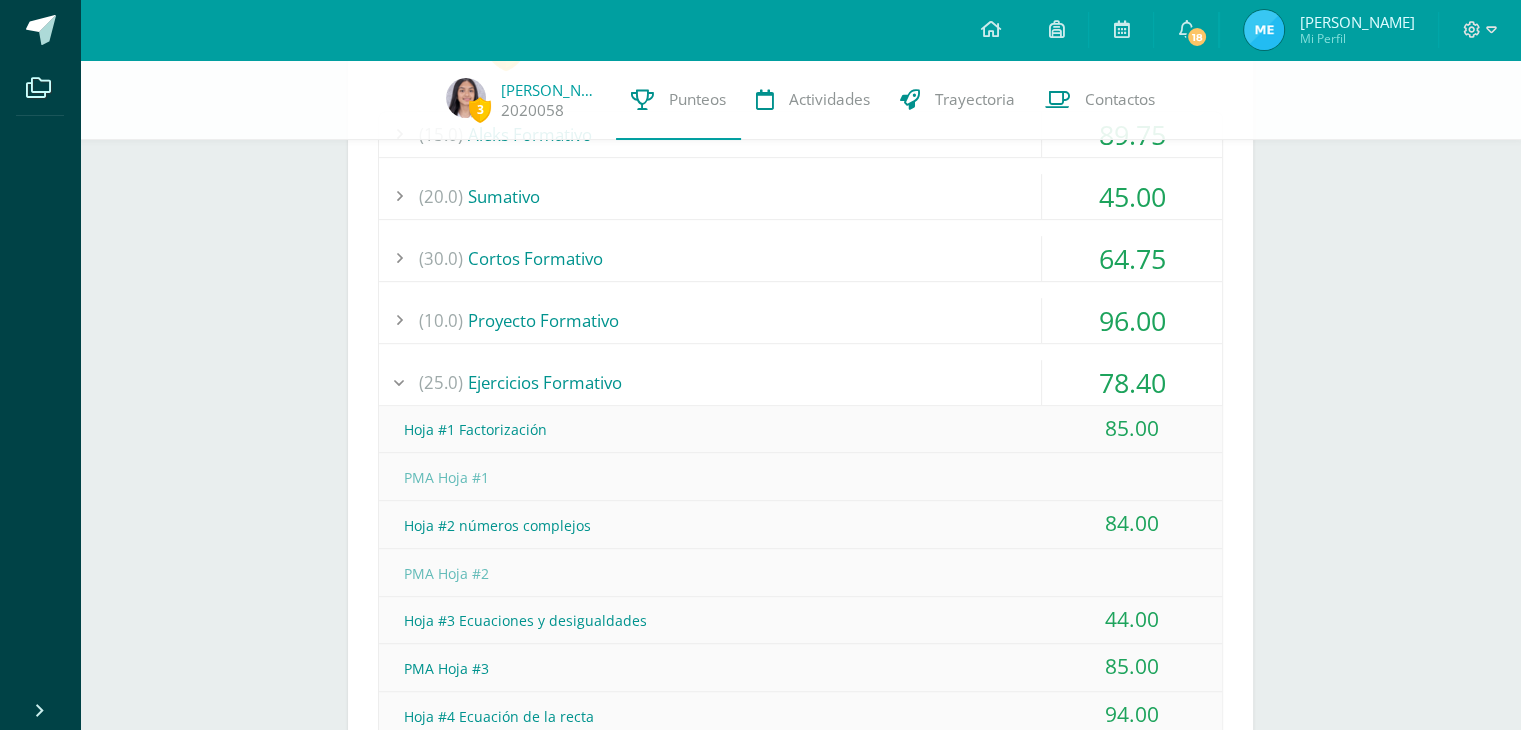 scroll, scrollTop: 923, scrollLeft: 0, axis: vertical 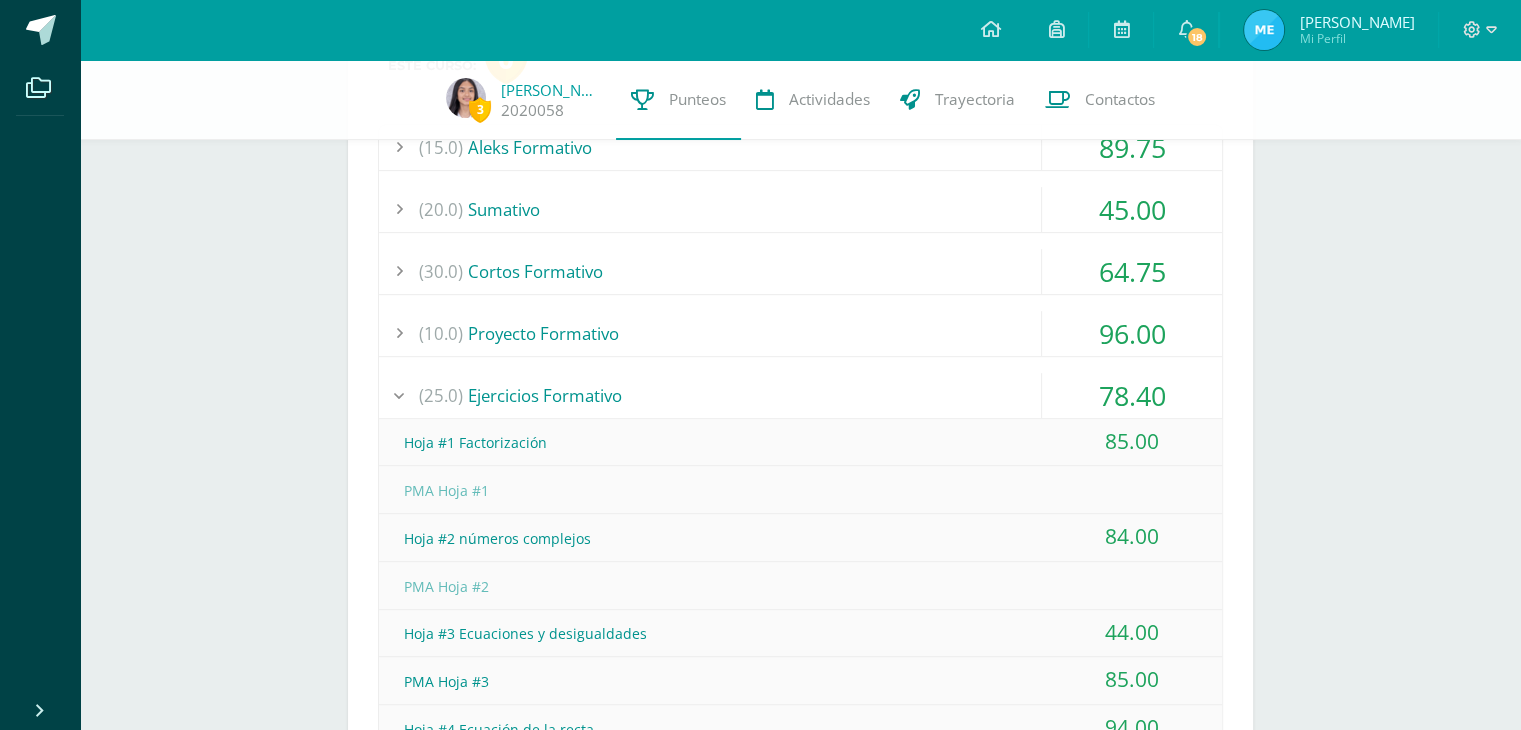 click on "(25.0)
Ejercicios Formativo" at bounding box center (800, 395) 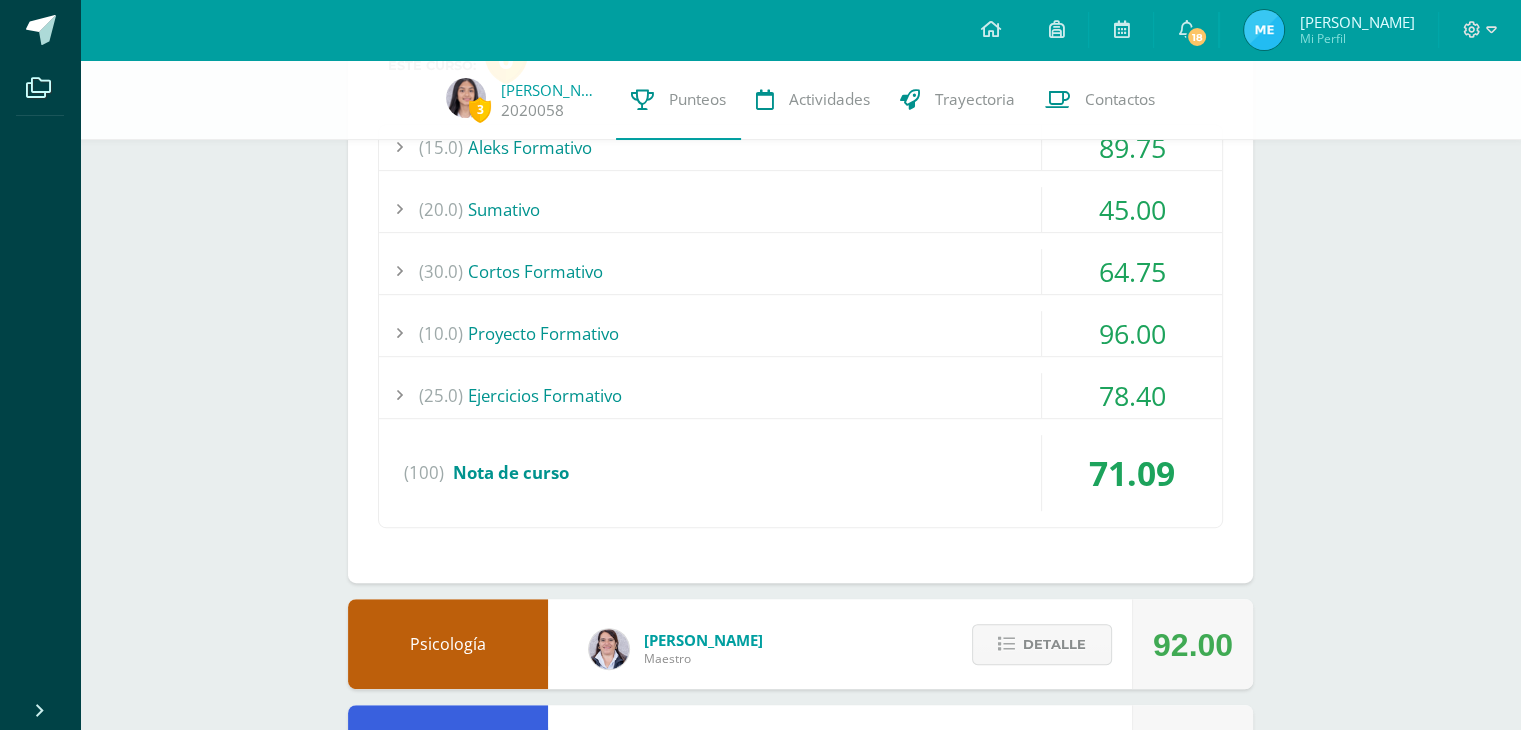 click on "(30.0)
Cortos Formativo" at bounding box center (800, 271) 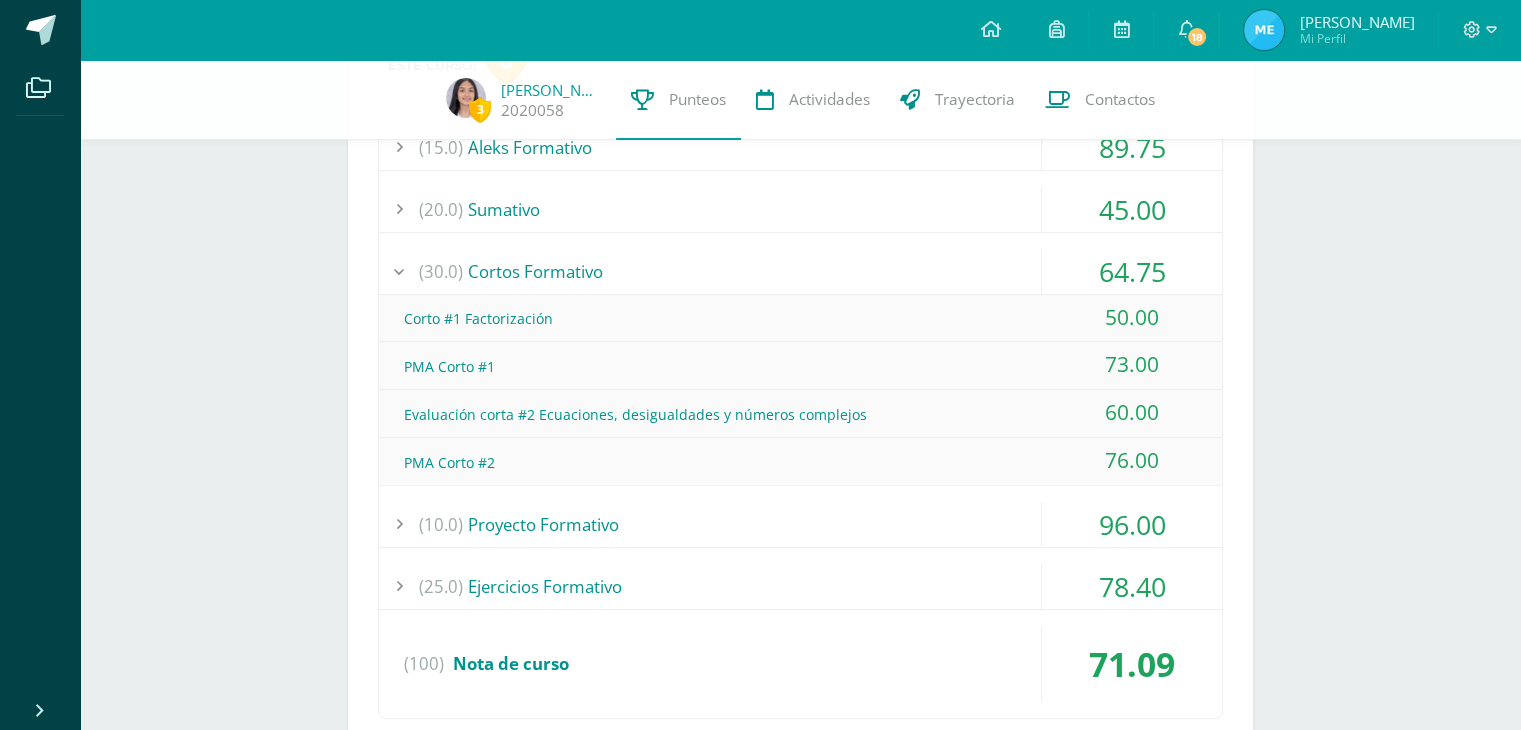 drag, startPoint x: 686, startPoint y: 283, endPoint x: 607, endPoint y: 276, distance: 79.30952 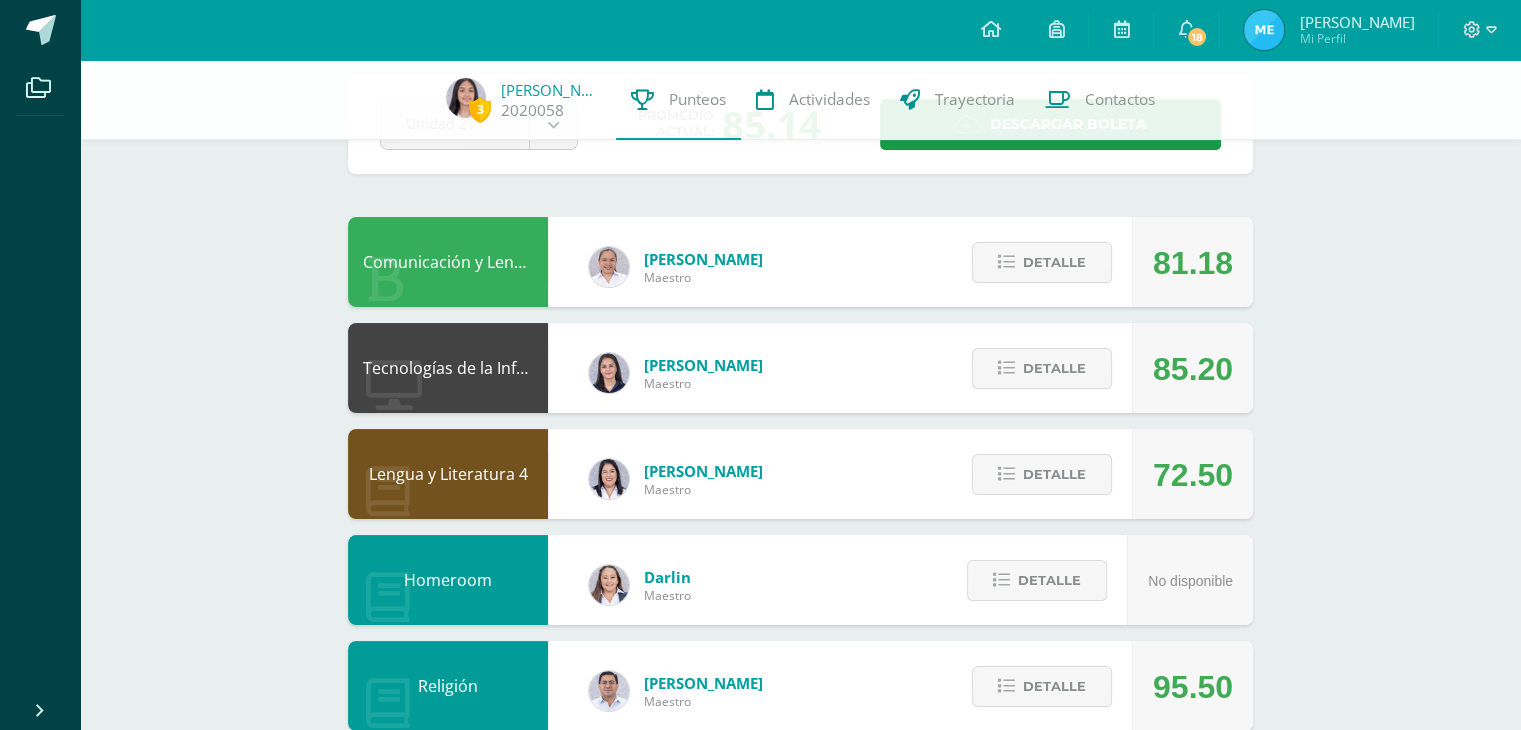 scroll, scrollTop: 0, scrollLeft: 0, axis: both 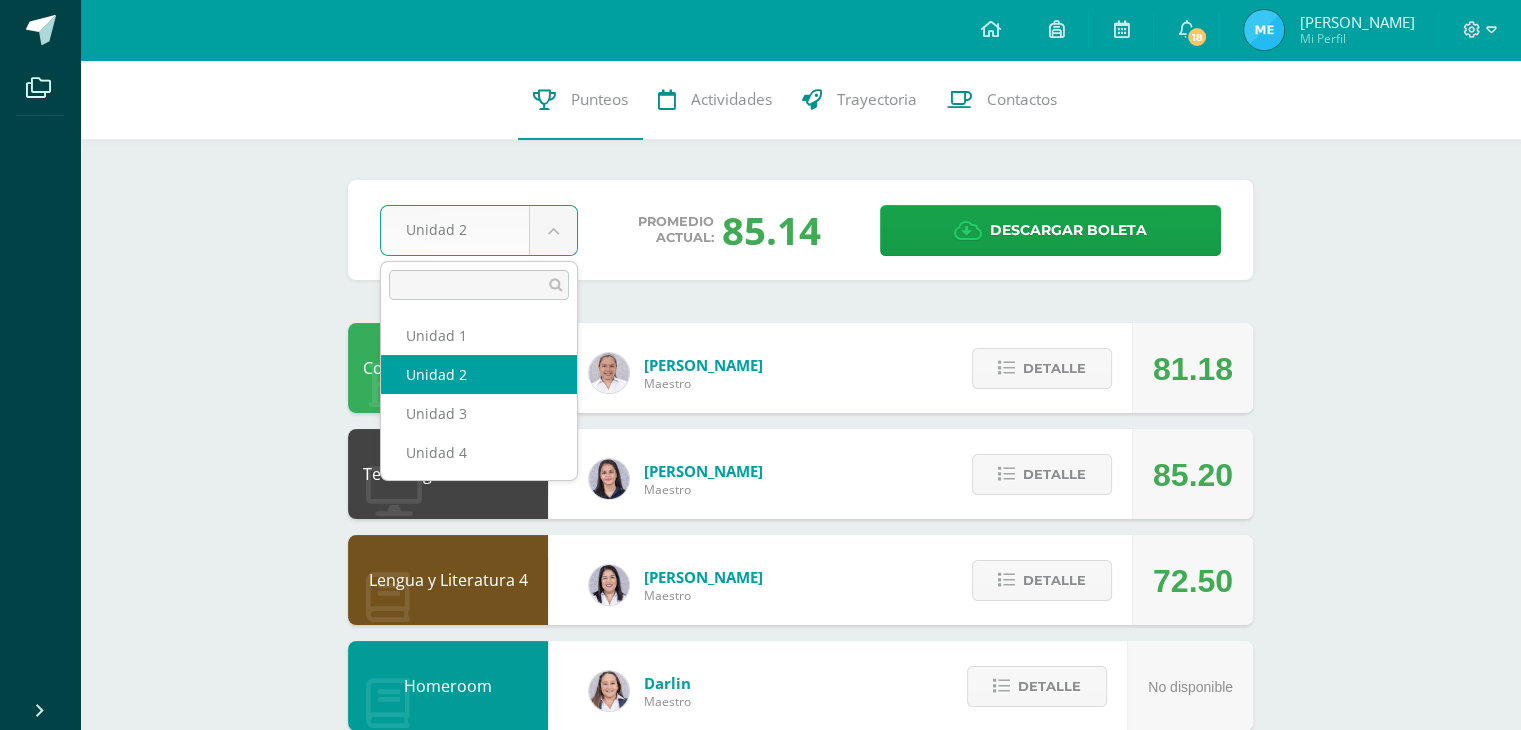 click on "Archivos Cerrar panel  Configuración
Cerrar sesión
Milvia Lily
Mi Perfil 18 18 Avisos
659
avisos sin leer
Avisos Colegio Monte  te envió un aviso
Formación Complementaria:
Estimados padres de familia:
Les compartimos adjunto información importante de Formación Complementaria.
Julio 10
Colegio Monte  te envió un aviso
Reanudamos clases:
Estimados padres de familia:
Compartimos con ustedes información adjunta.
Julio 09
Colegio Monte  te envió un aviso
III Conferencia a Padres:
Estimados padres de familia:
Les informamos que la conferencia a padres ha sido reprogramada. Los invitamos a estar pendientes de la nueva fecha.
Julio 09
Andrea Marroquín Colegio Monte" at bounding box center (760, 1095) 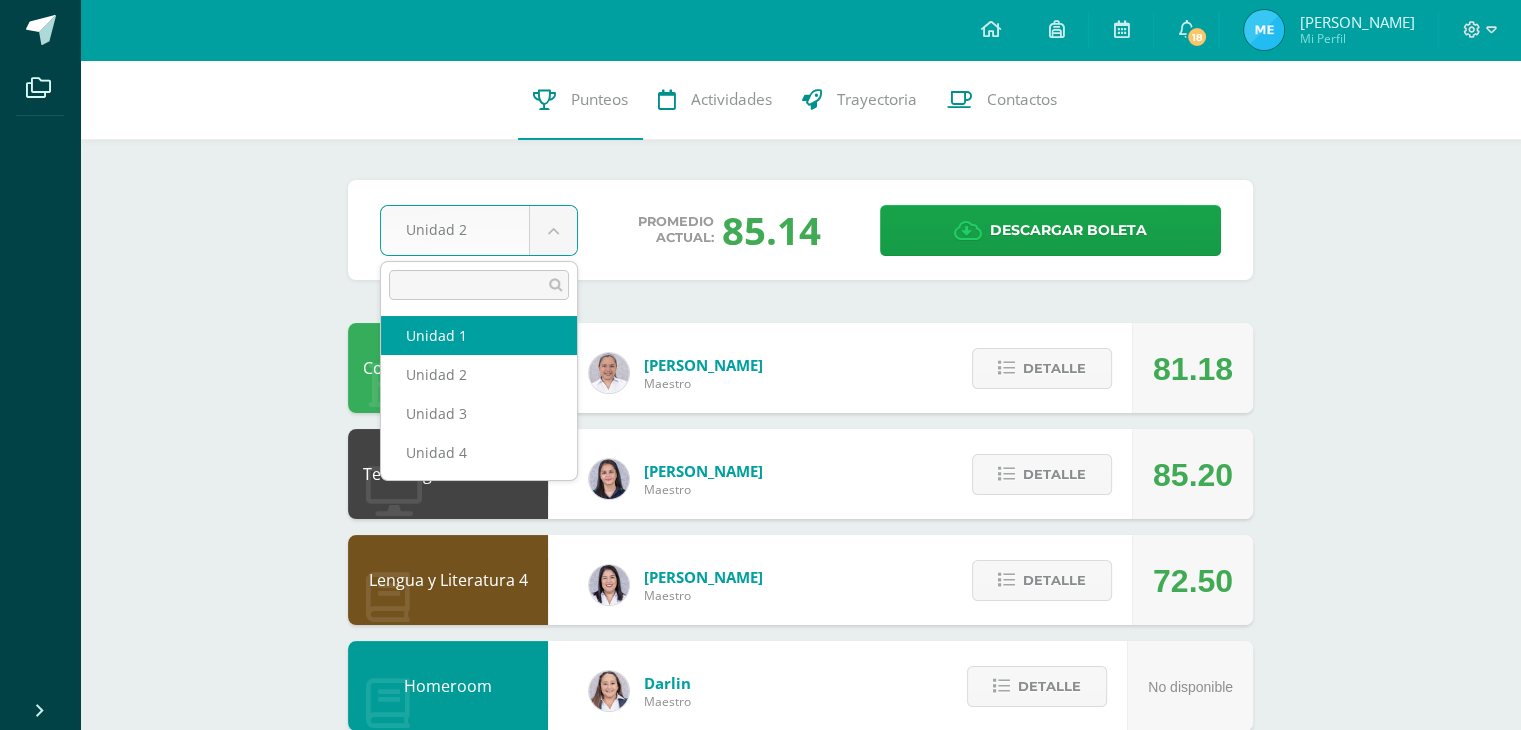 select on "Unidad 1" 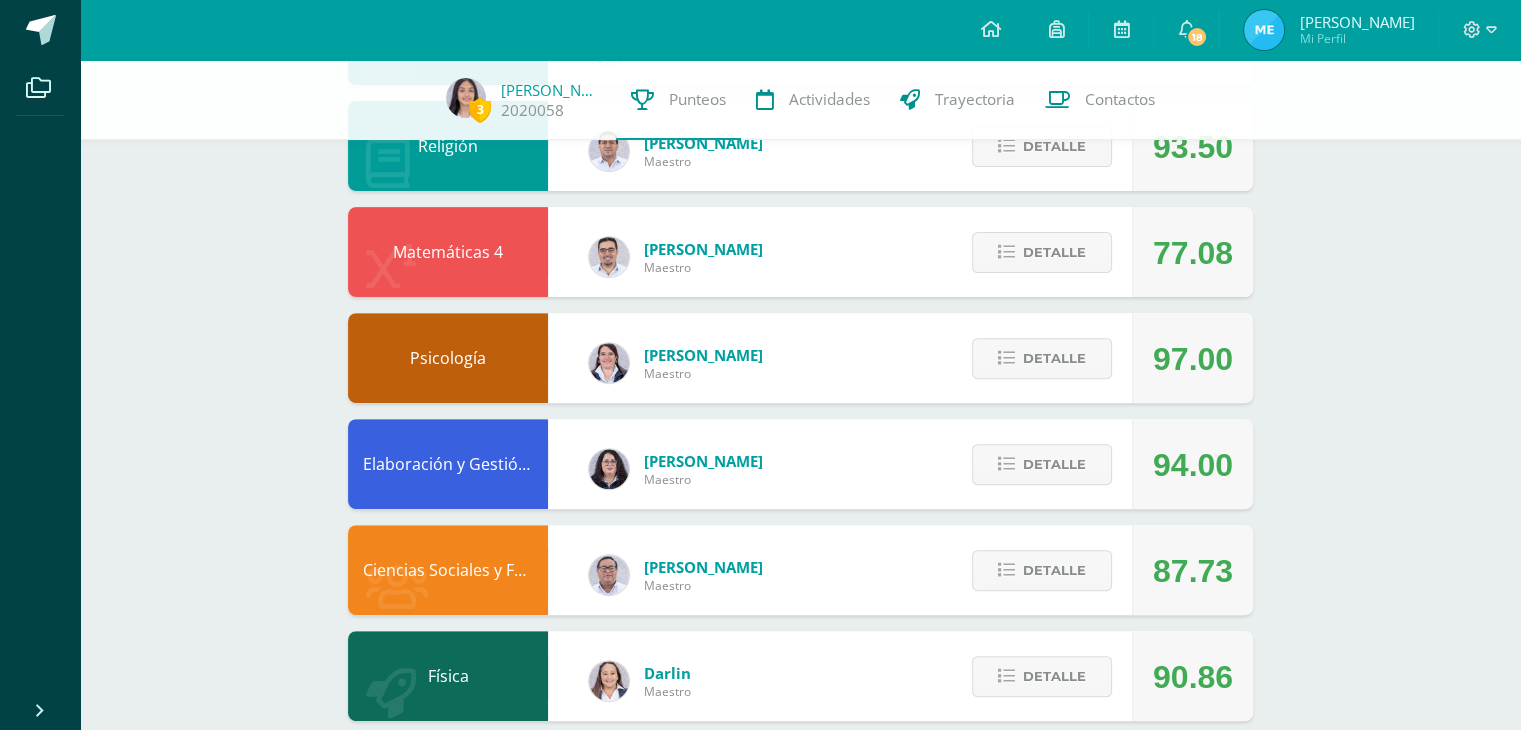 scroll, scrollTop: 642, scrollLeft: 0, axis: vertical 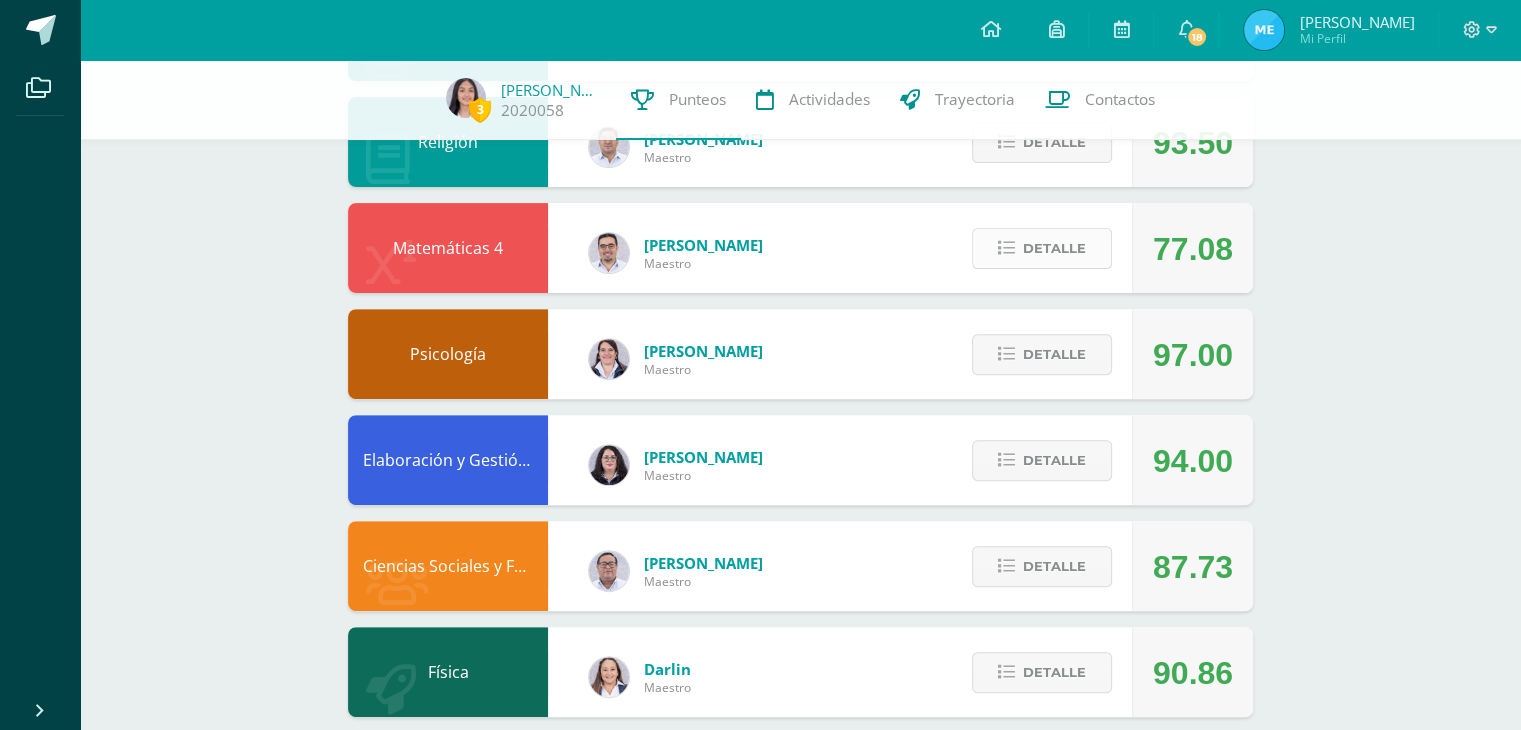 click at bounding box center [1006, 248] 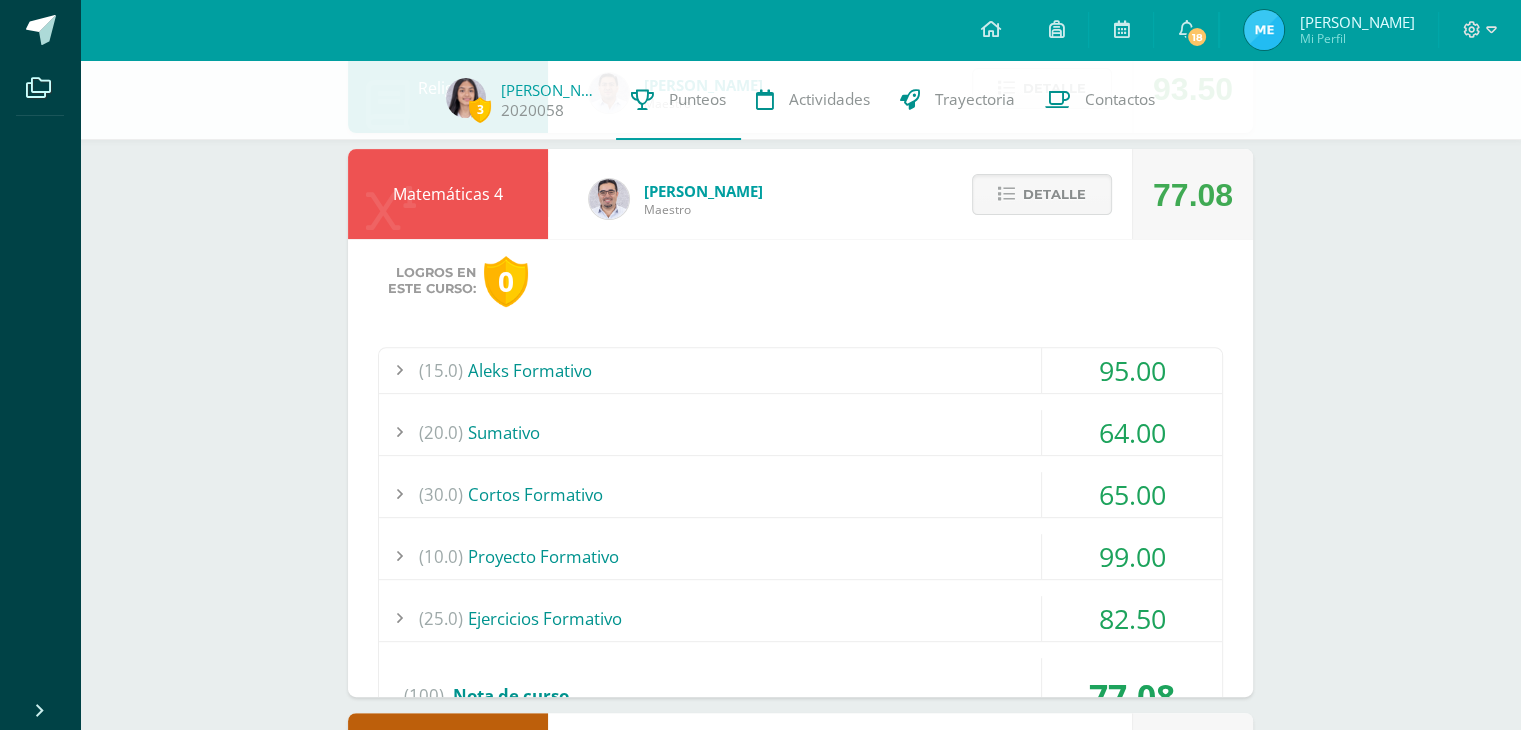 scroll, scrollTop: 730, scrollLeft: 0, axis: vertical 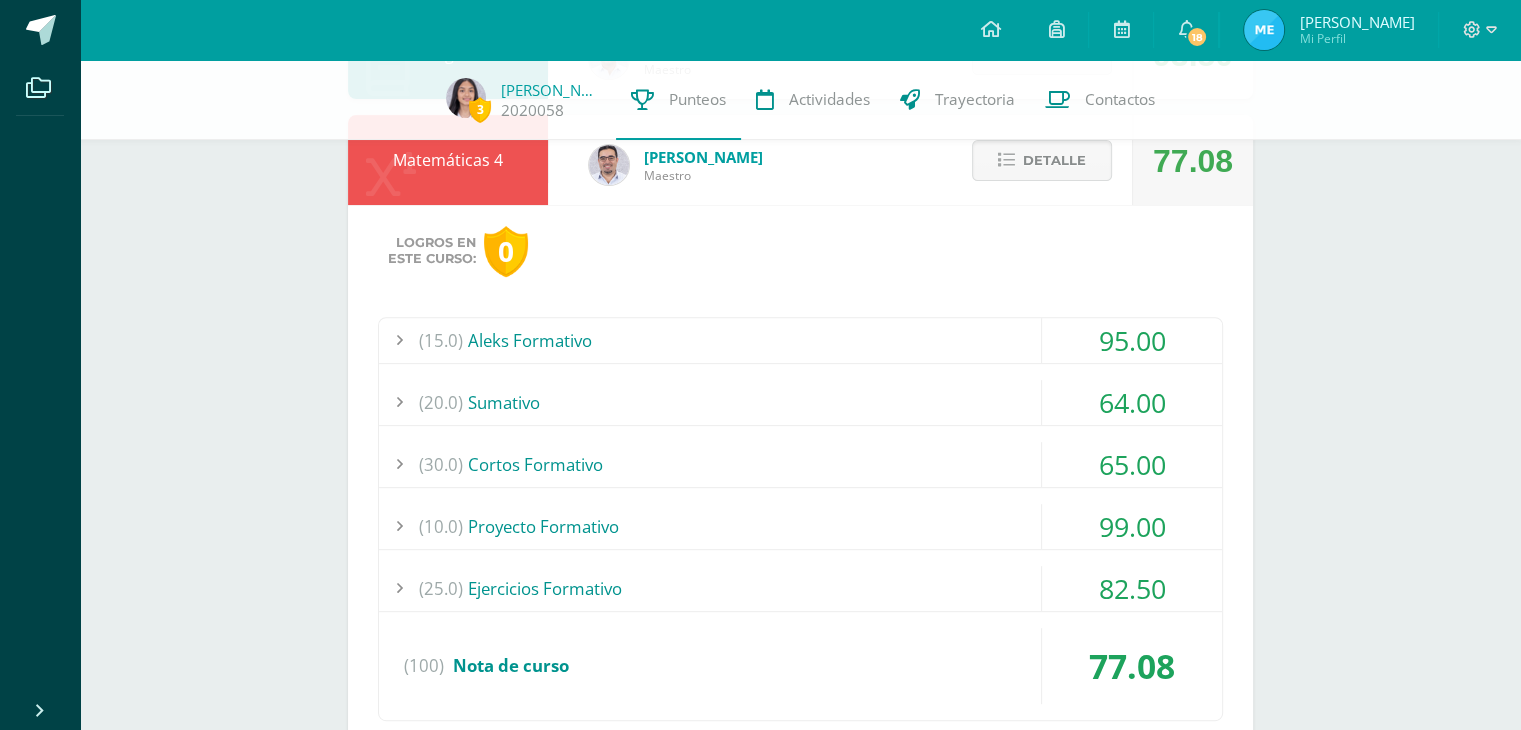 click on "(20.0)
Sumativo" at bounding box center (800, 402) 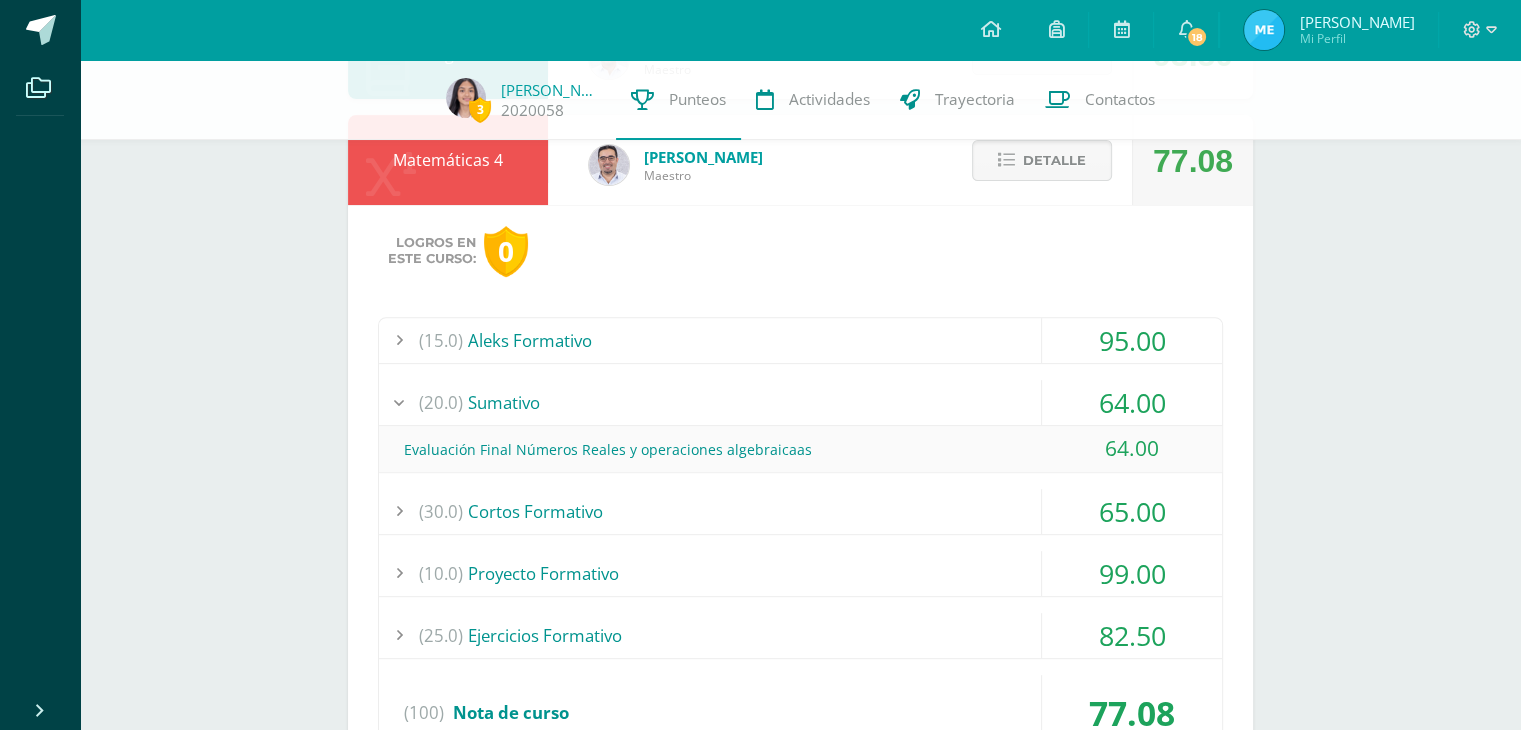 click on "(20.0)
Sumativo" at bounding box center [800, 402] 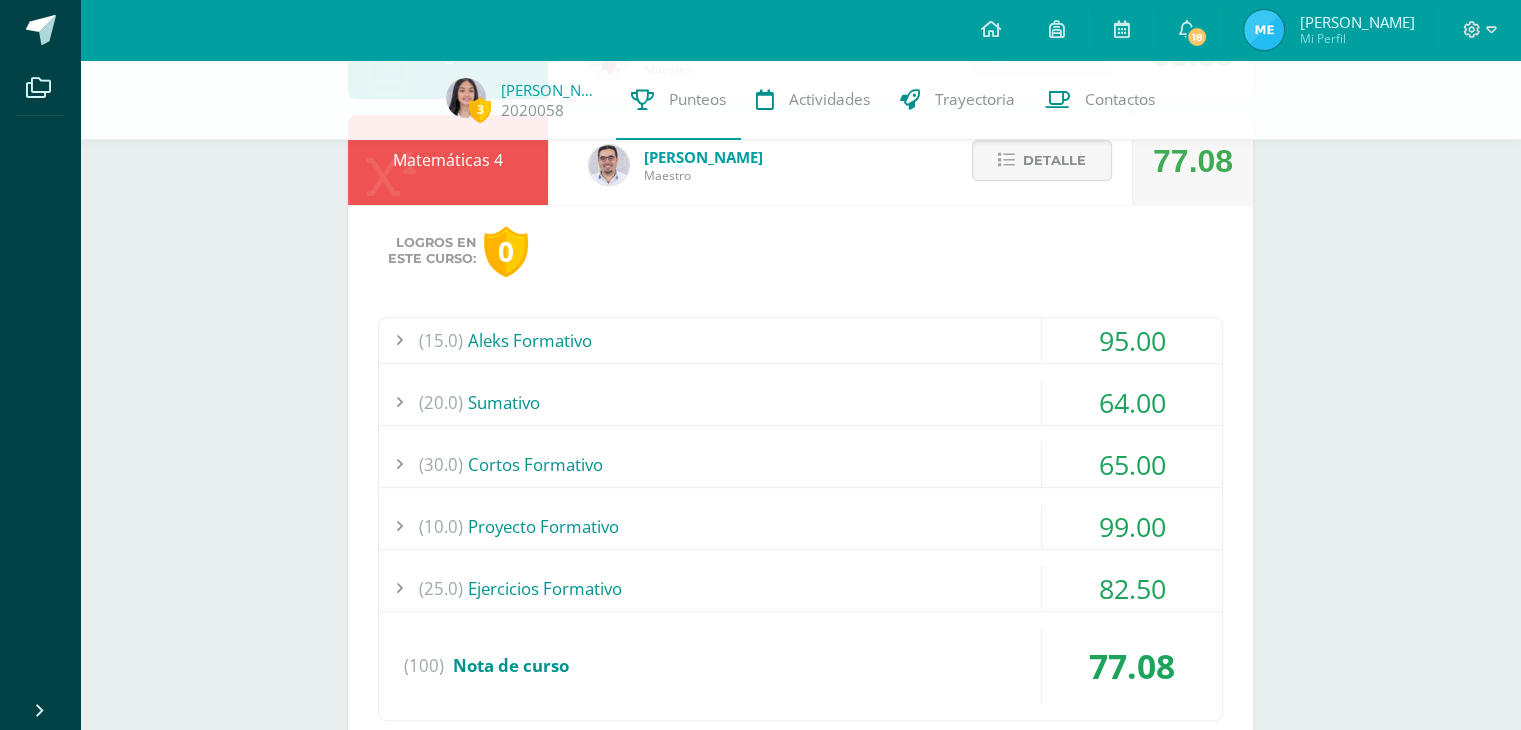 click on "(30.0)
Cortos Formativo" at bounding box center [800, 464] 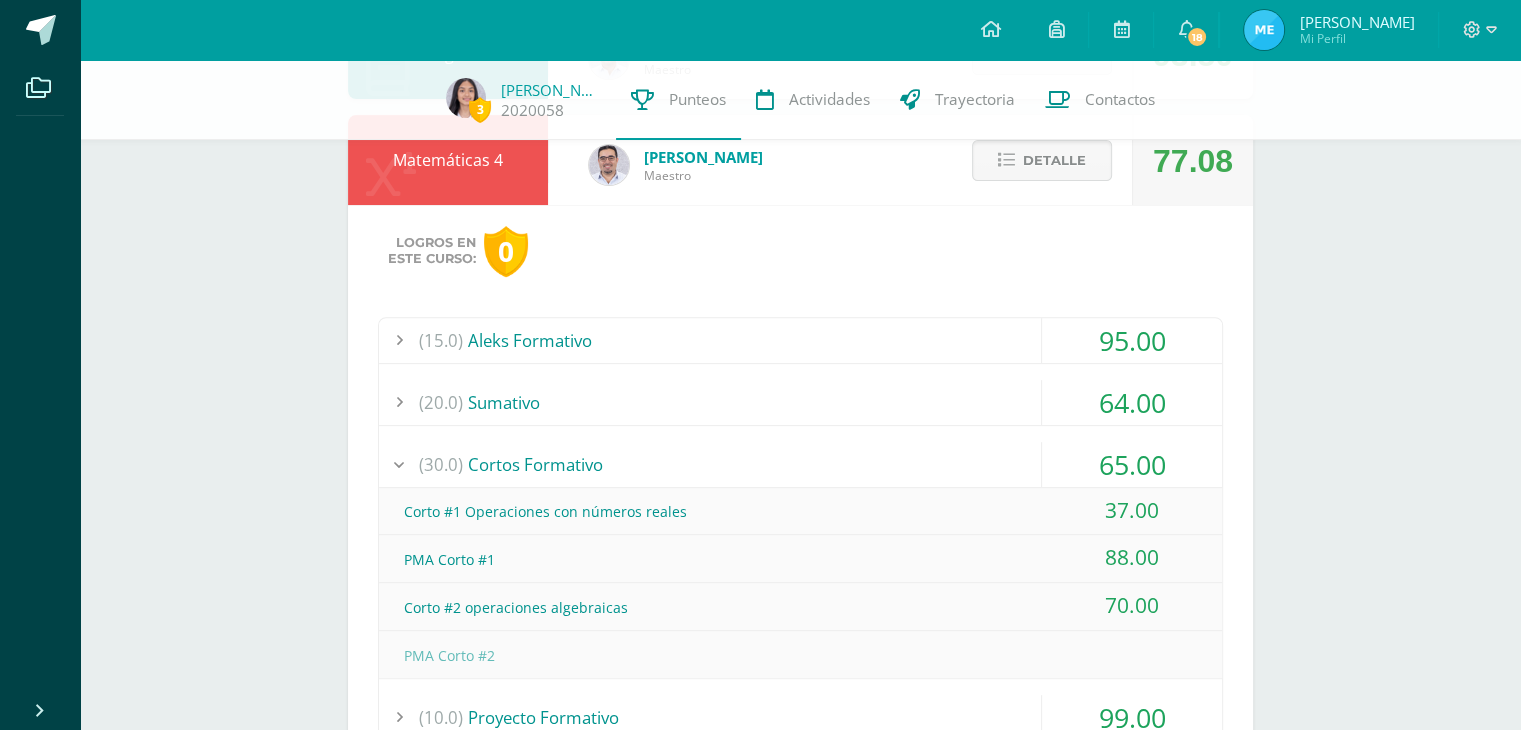 click on "(30.0)
Cortos Formativo" at bounding box center [800, 464] 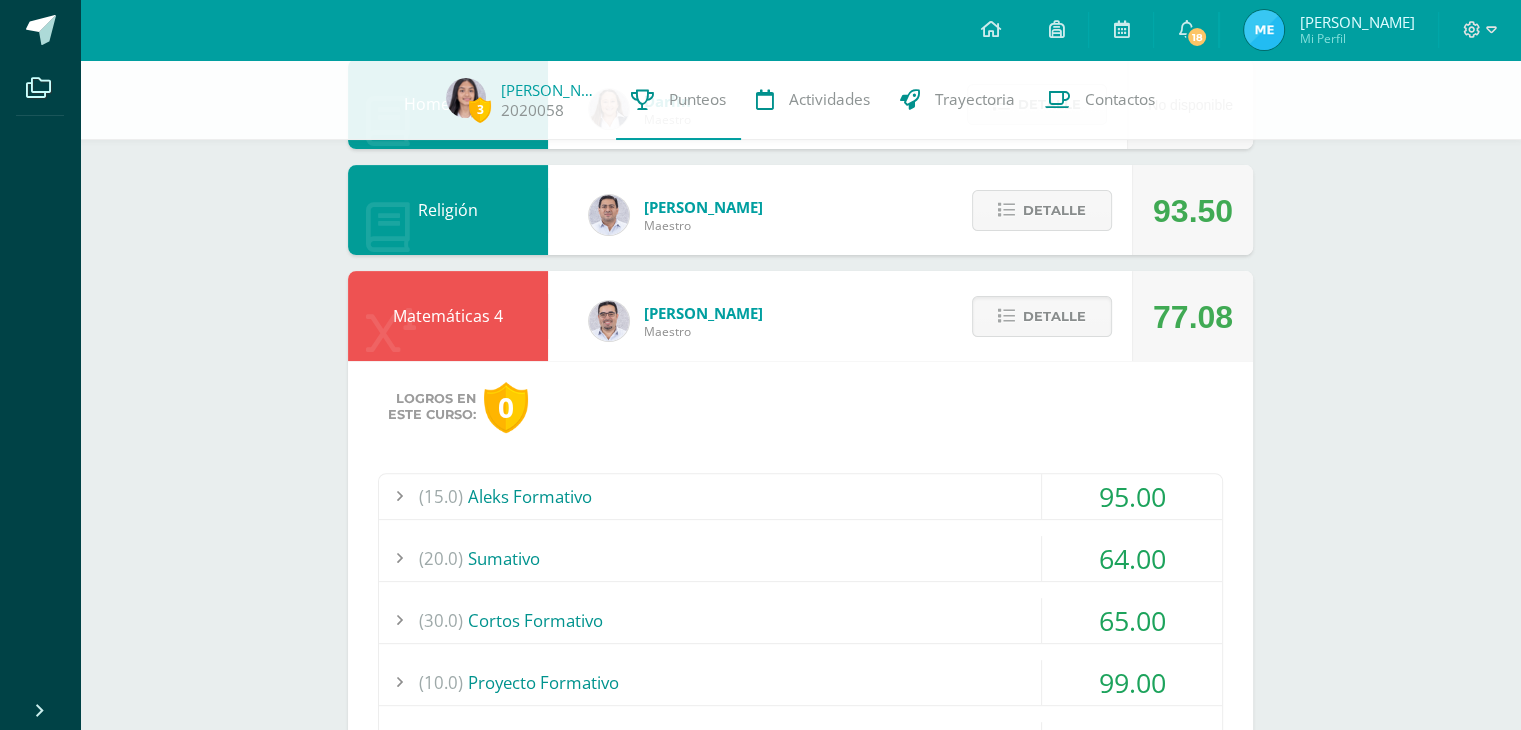 scroll, scrollTop: 531, scrollLeft: 0, axis: vertical 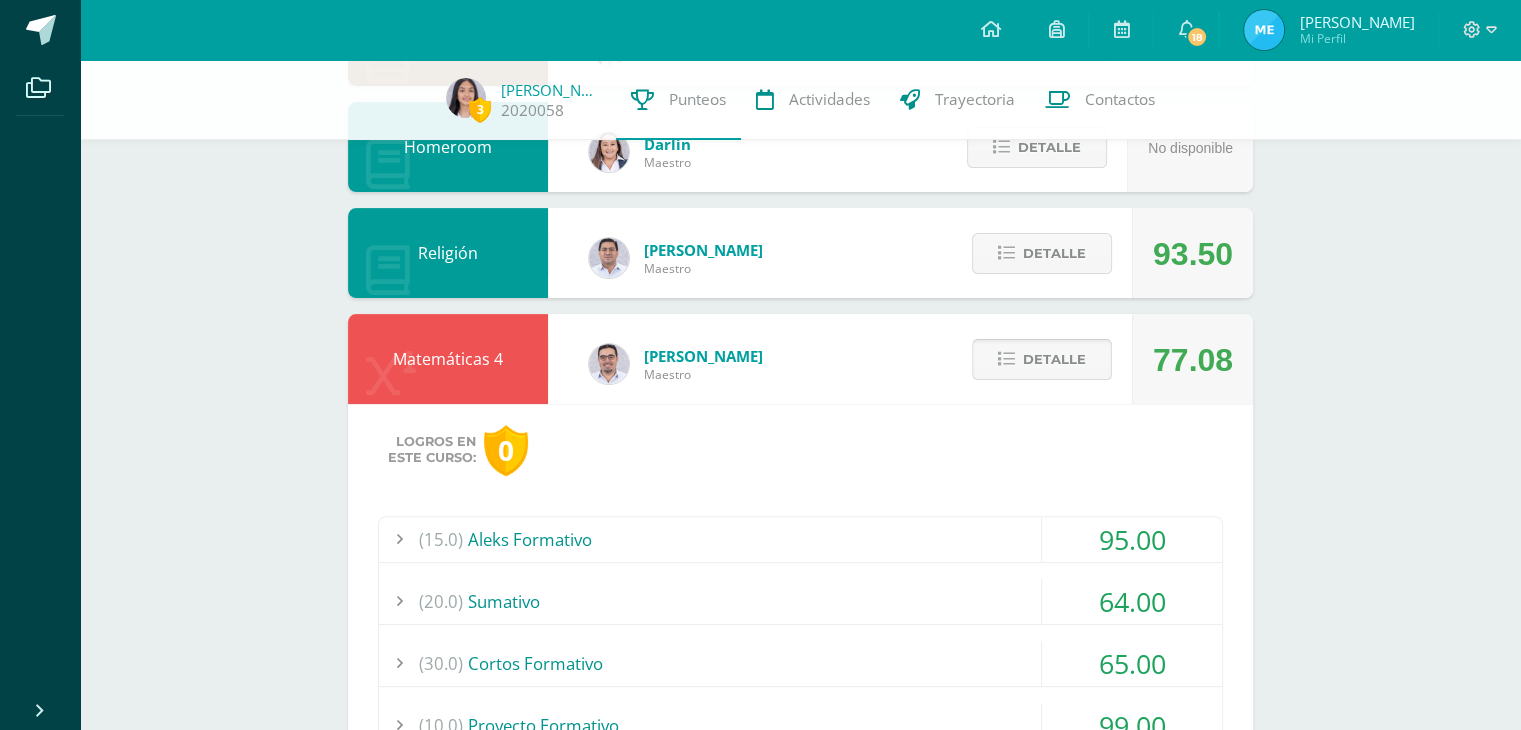 click on "Detalle" at bounding box center [1054, 359] 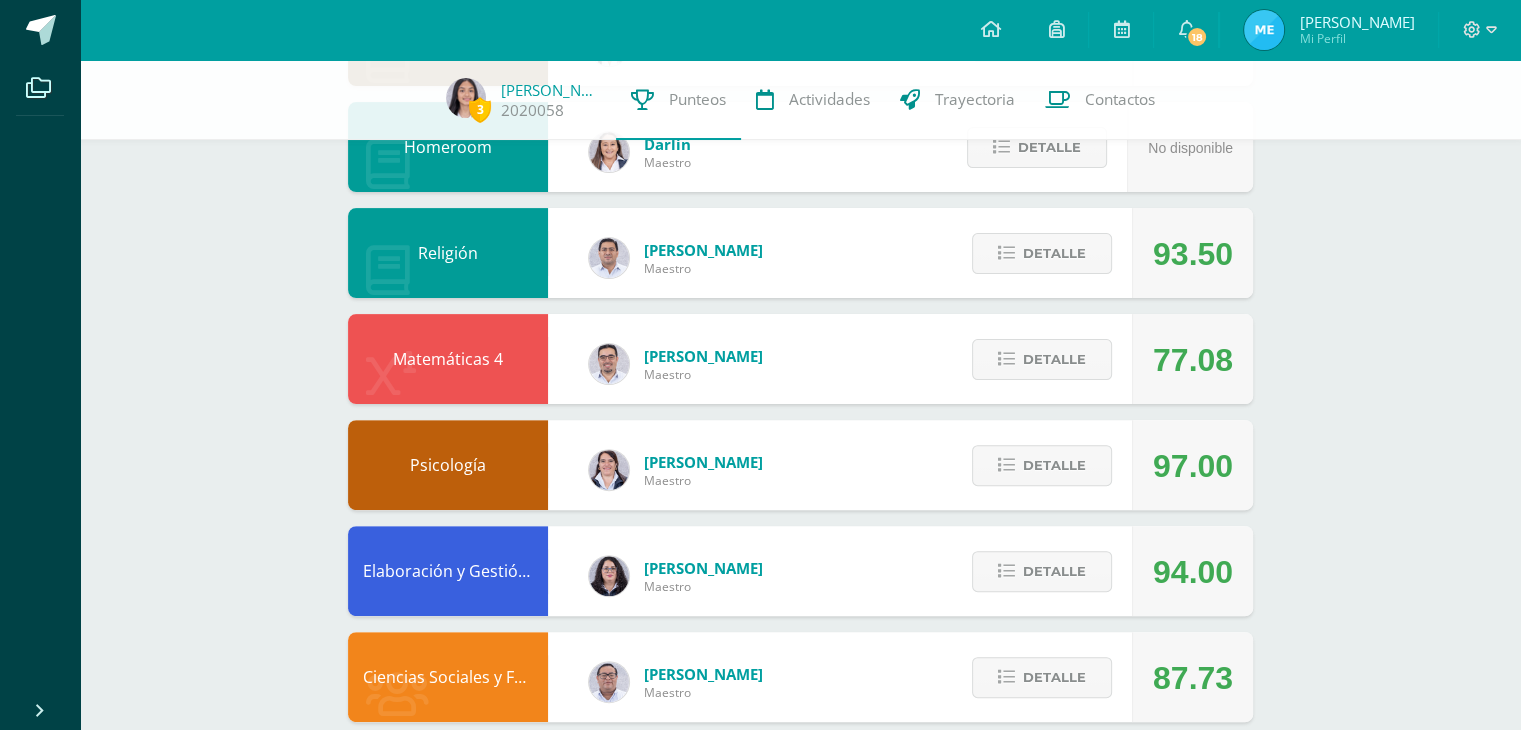 click on "Detalle" at bounding box center (1037, 359) 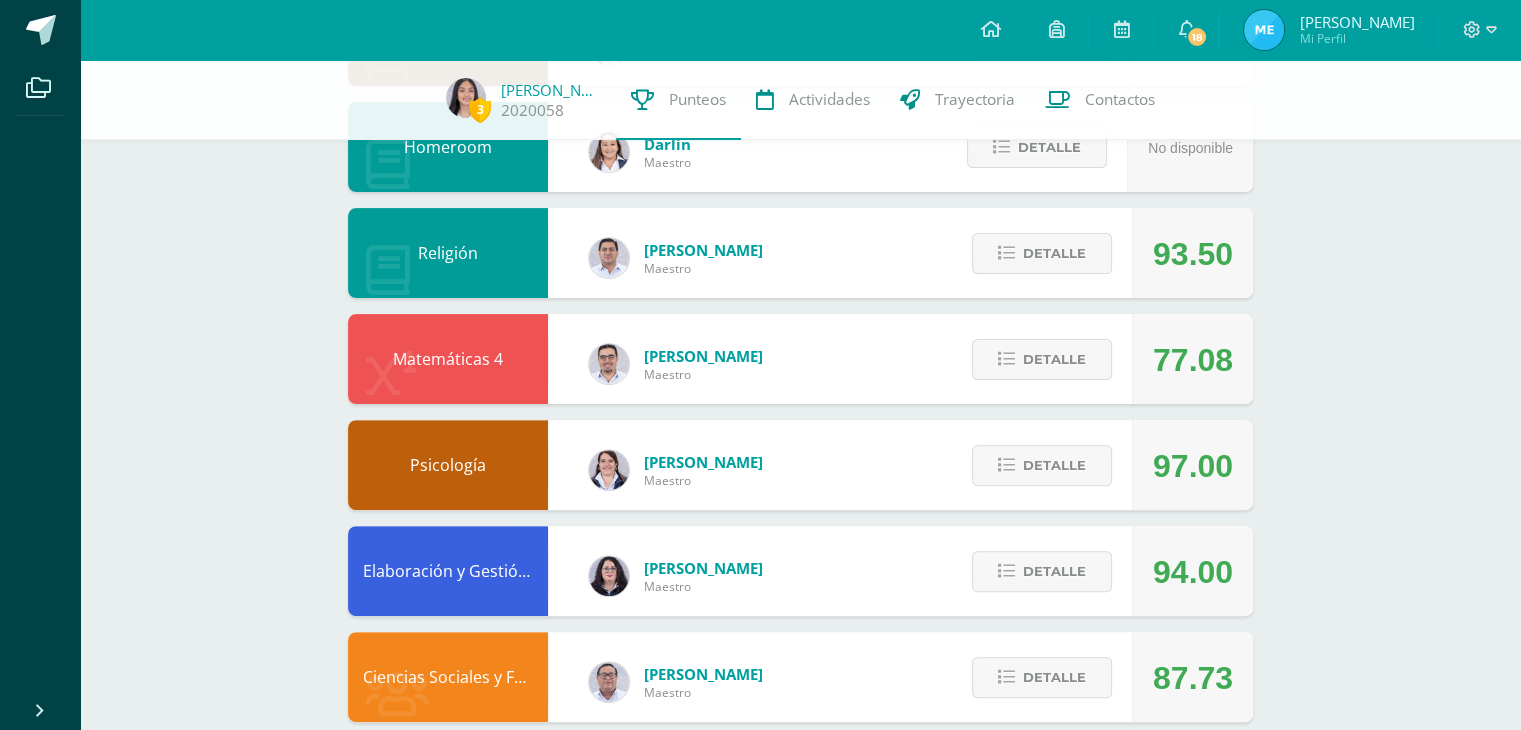 scroll, scrollTop: 575, scrollLeft: 0, axis: vertical 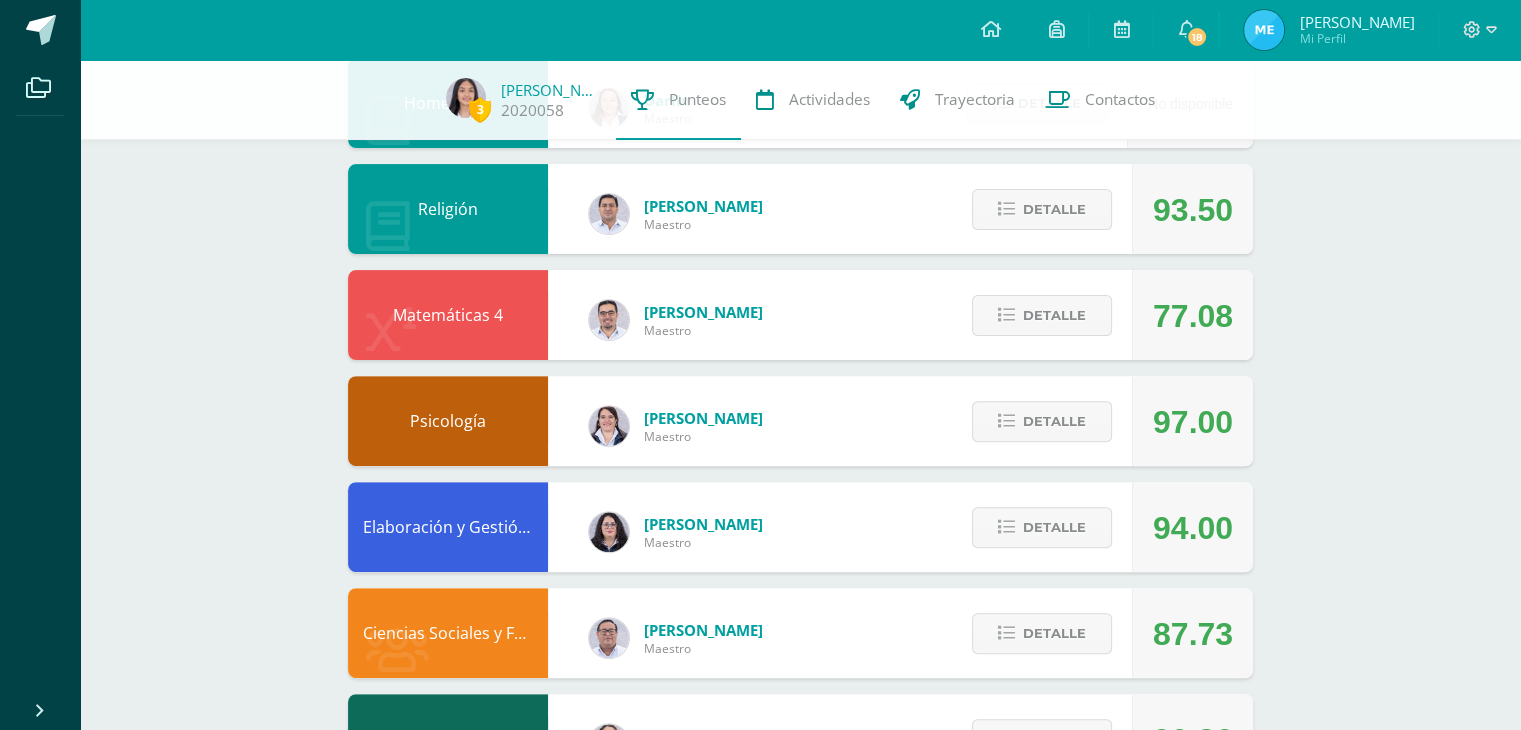 click on "Detalle" at bounding box center (1037, 315) 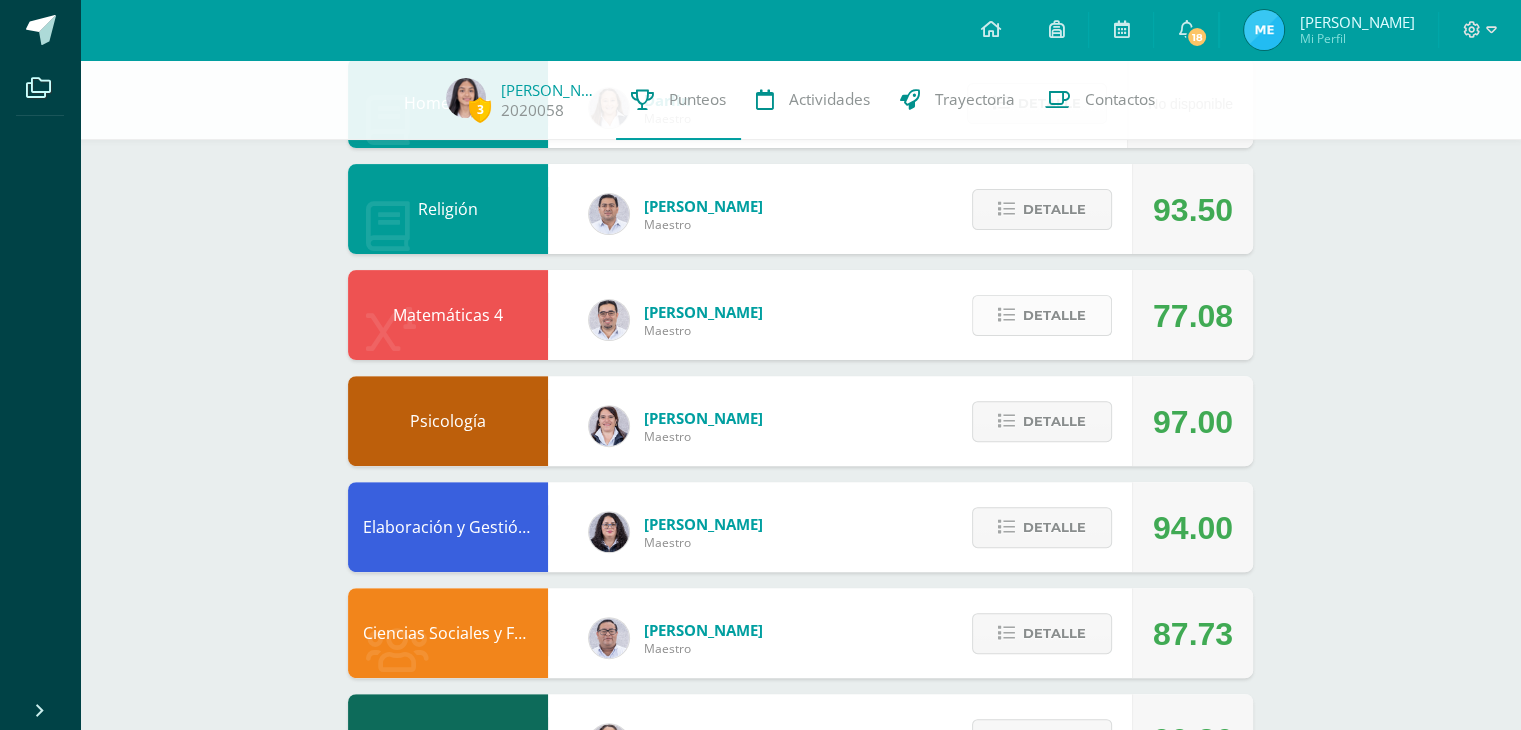 click on "Detalle" at bounding box center [1042, 315] 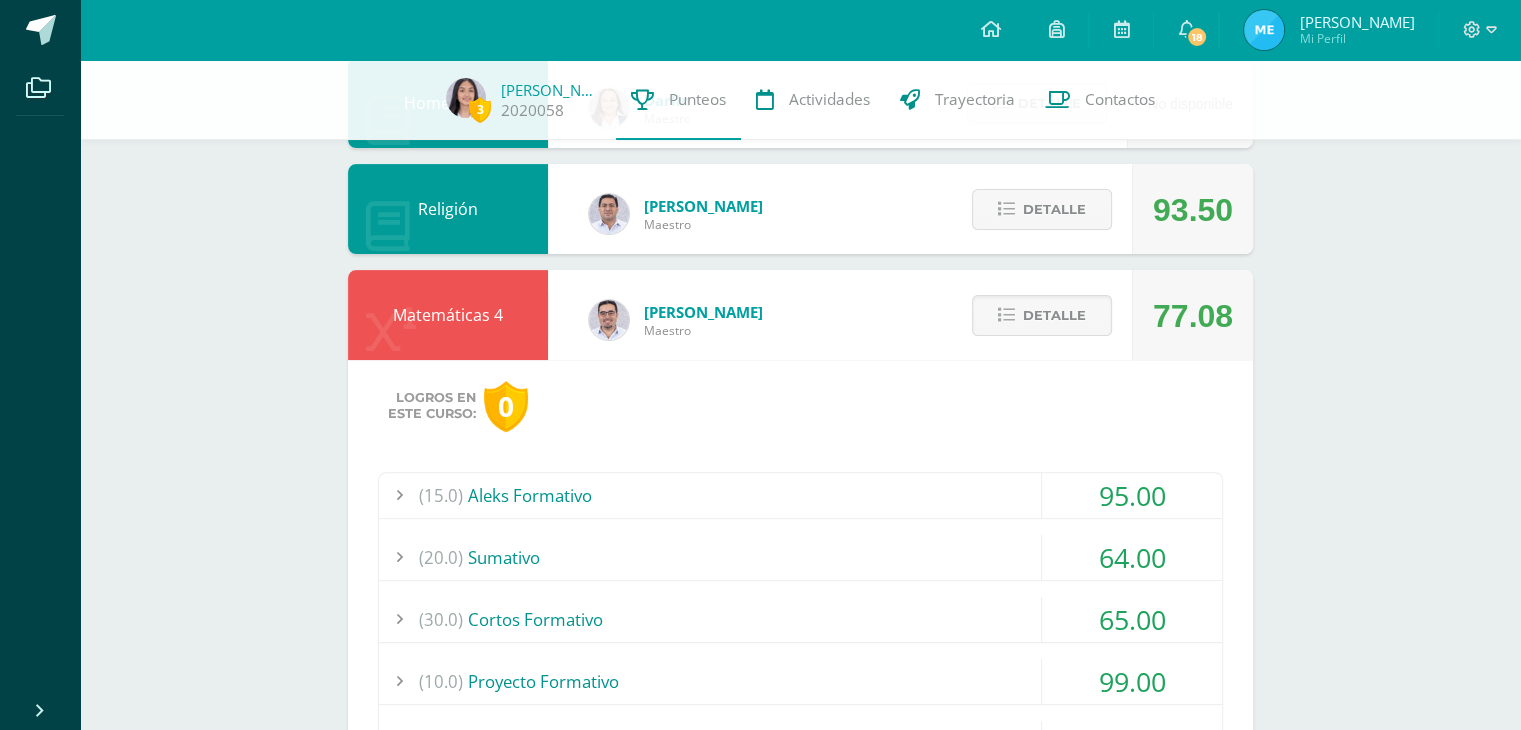 click on "(30.0)
Cortos Formativo" at bounding box center [800, 619] 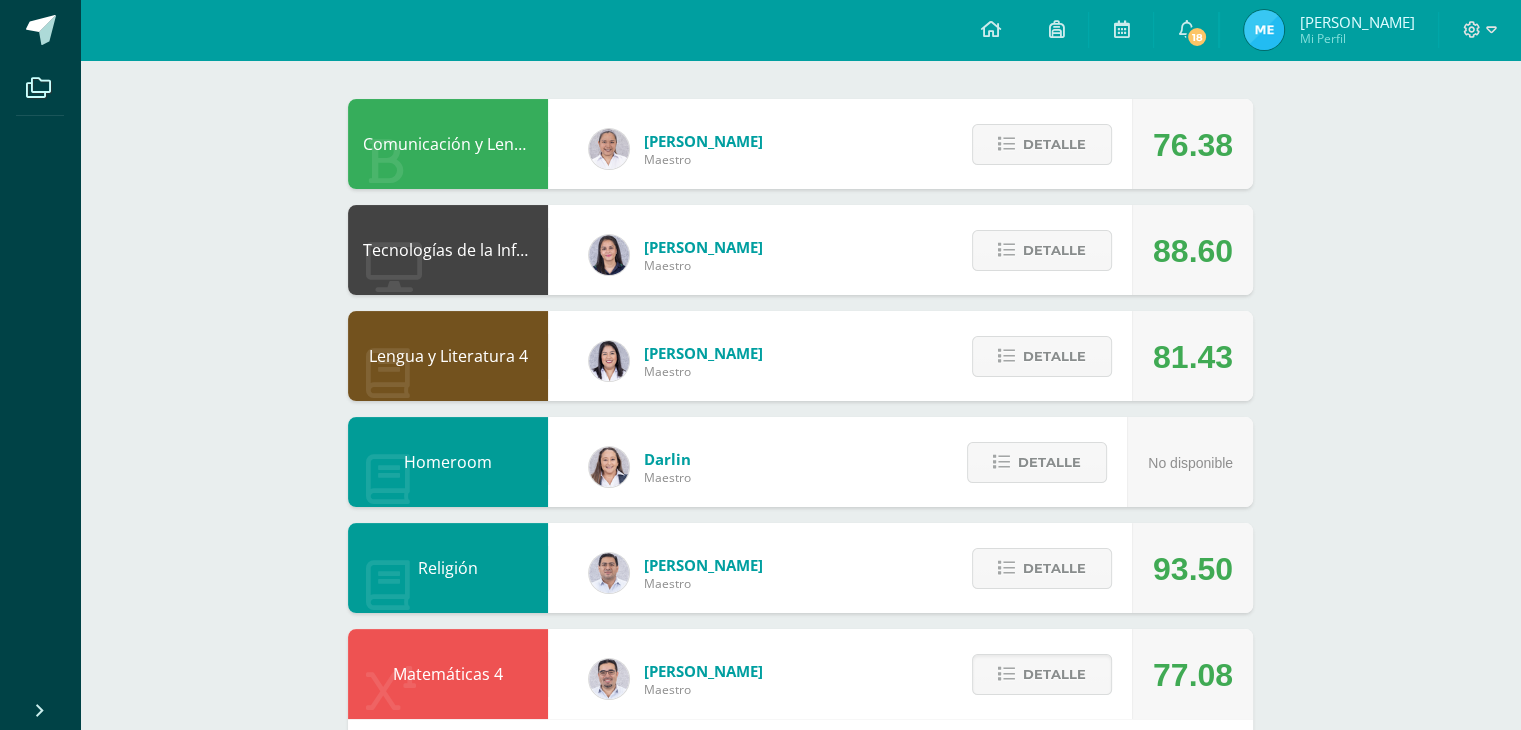 scroll, scrollTop: 0, scrollLeft: 0, axis: both 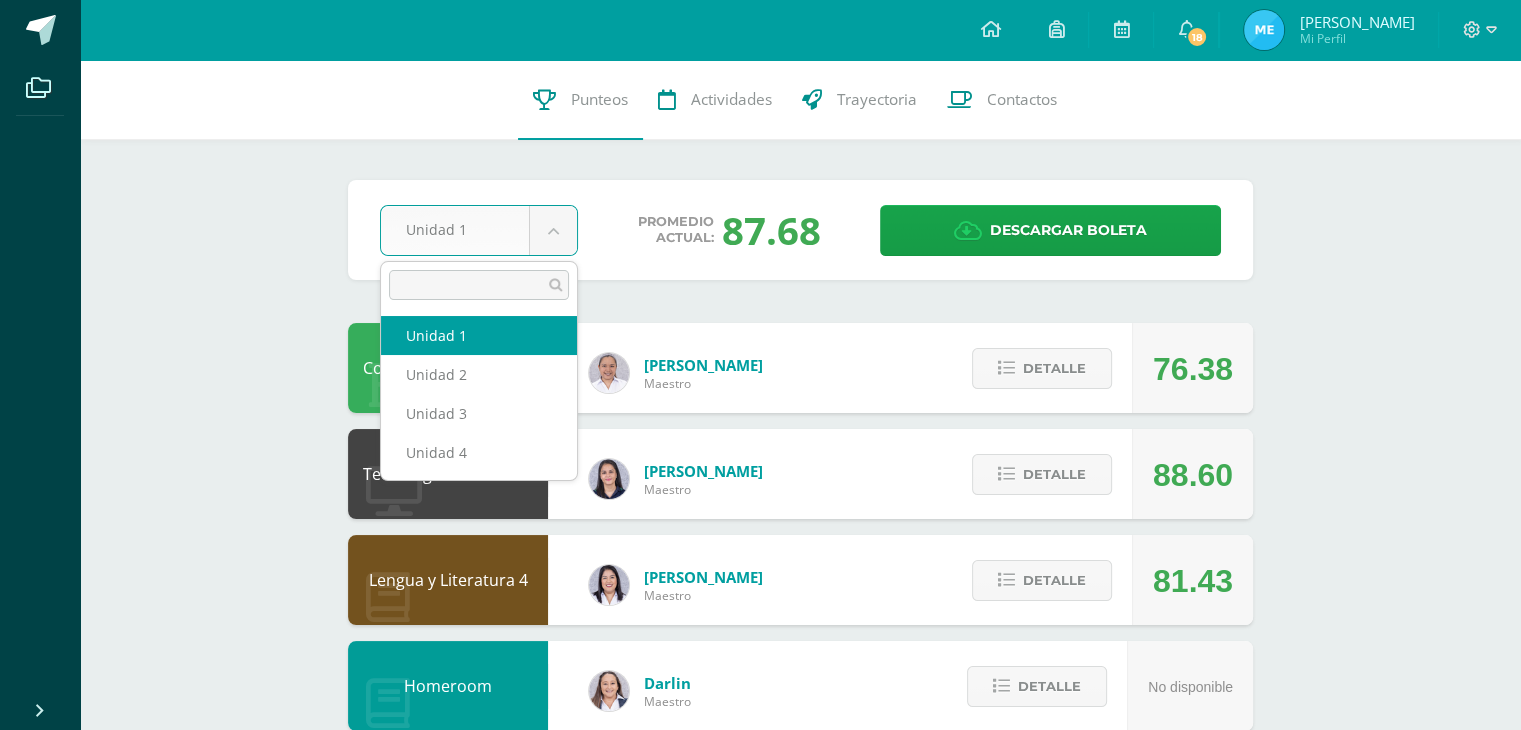 click on "Archivos Cerrar panel  Configuración
Cerrar sesión
Milvia Lily
Mi Perfil 18 18 Avisos
659
avisos sin leer
Avisos Colegio Monte  te envió un aviso
Formación Complementaria:
Estimados padres de familia:
Les compartimos adjunto información importante de Formación Complementaria.
Julio 10
Colegio Monte  te envió un aviso
Reanudamos clases:
Estimados padres de familia:
Compartimos con ustedes información adjunta.
Julio 09
Colegio Monte  te envió un aviso
III Conferencia a Padres:
Estimados padres de familia:
Les informamos que la conferencia a padres ha sido reprogramada. Los invitamos a estar pendientes de la nueva fecha.
Julio 09
Andrea Marroquín Colegio Monte" at bounding box center [760, 1190] 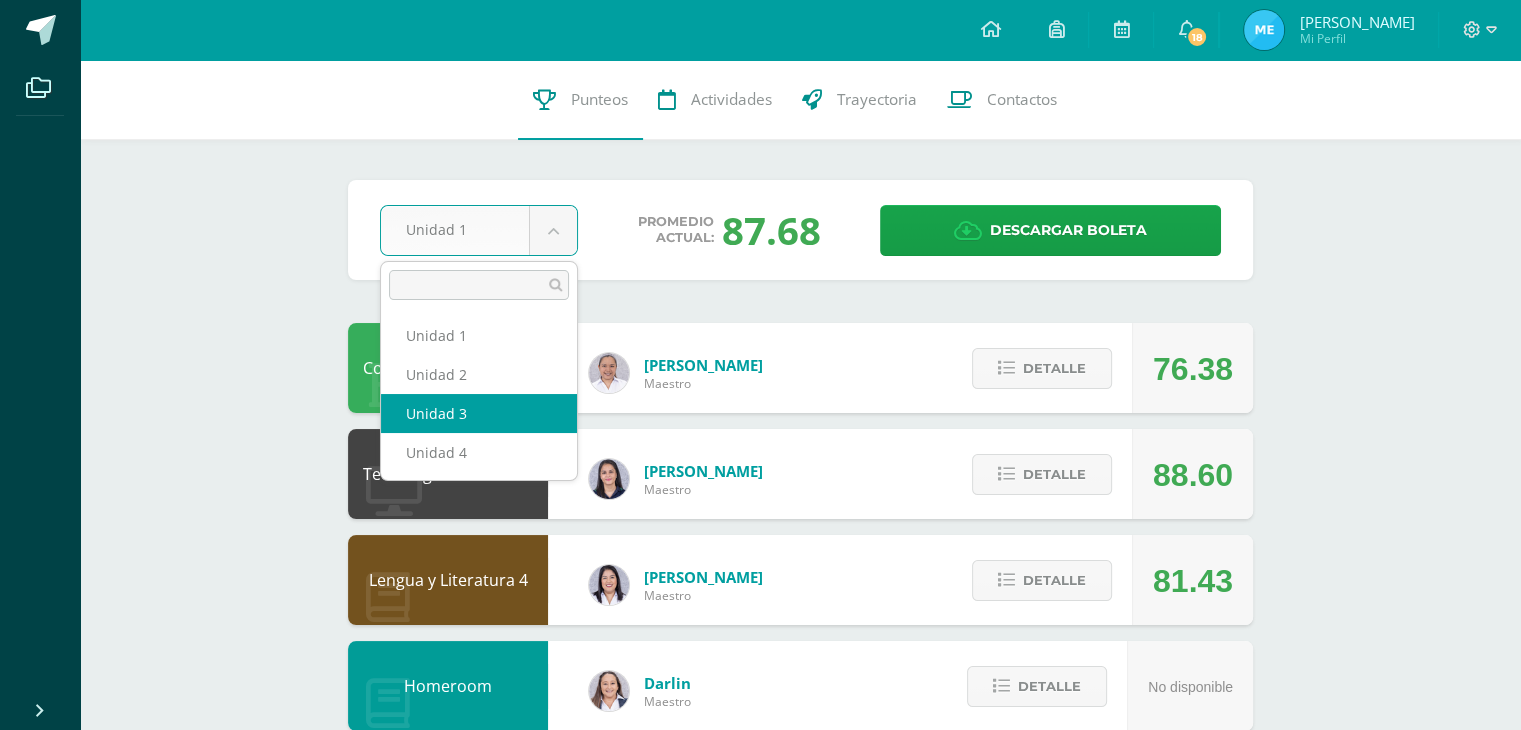 select on "Unidad 3" 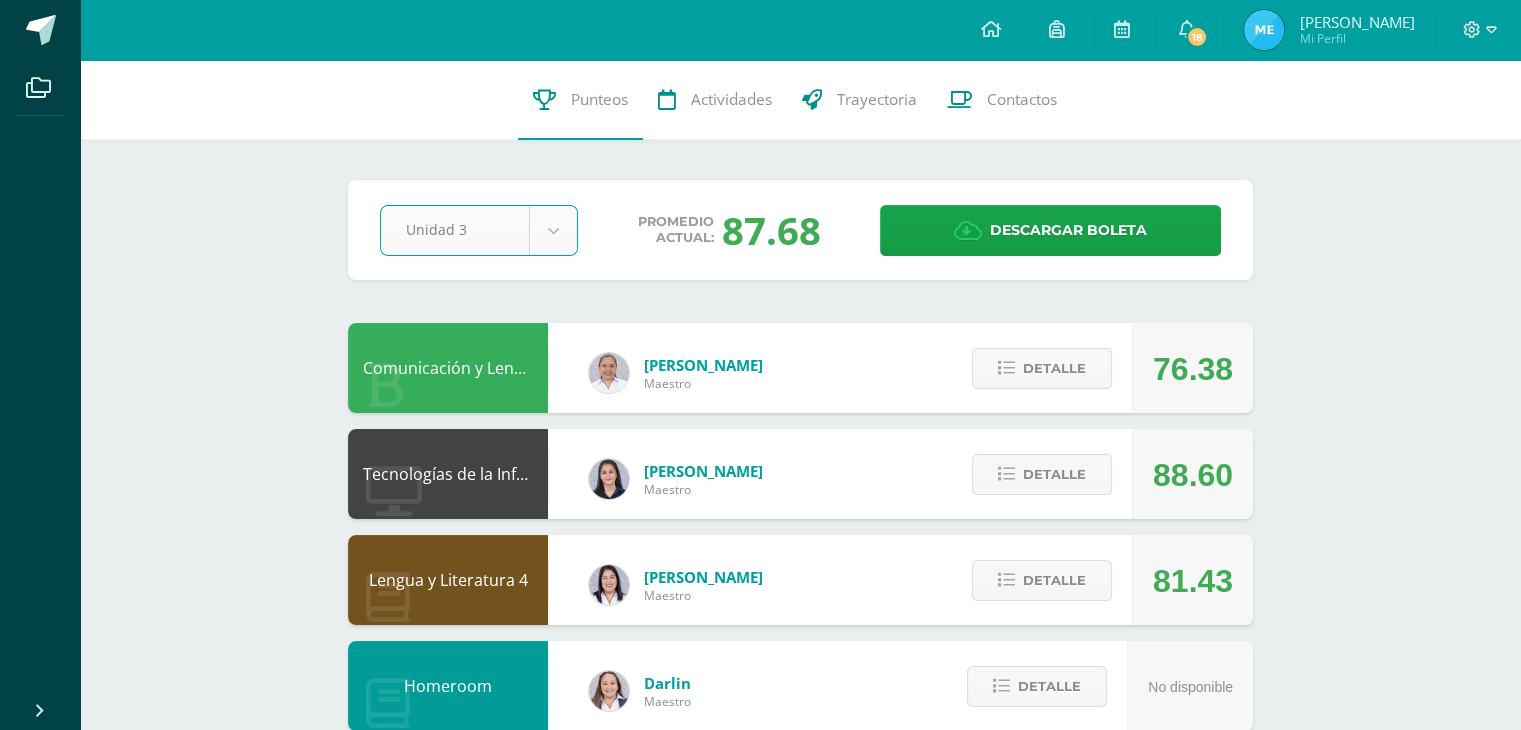 scroll, scrollTop: 11, scrollLeft: 0, axis: vertical 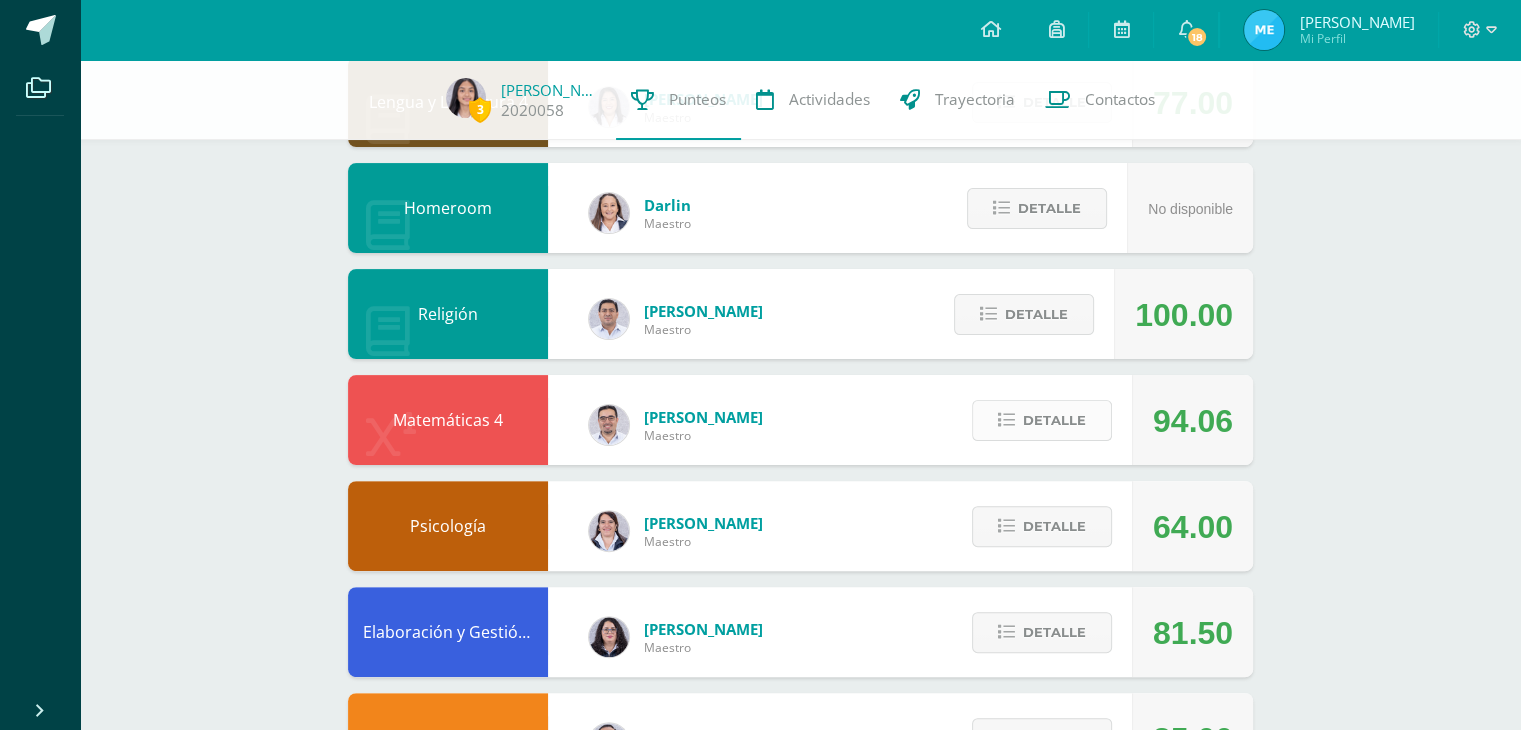 click on "Detalle" at bounding box center [1042, 420] 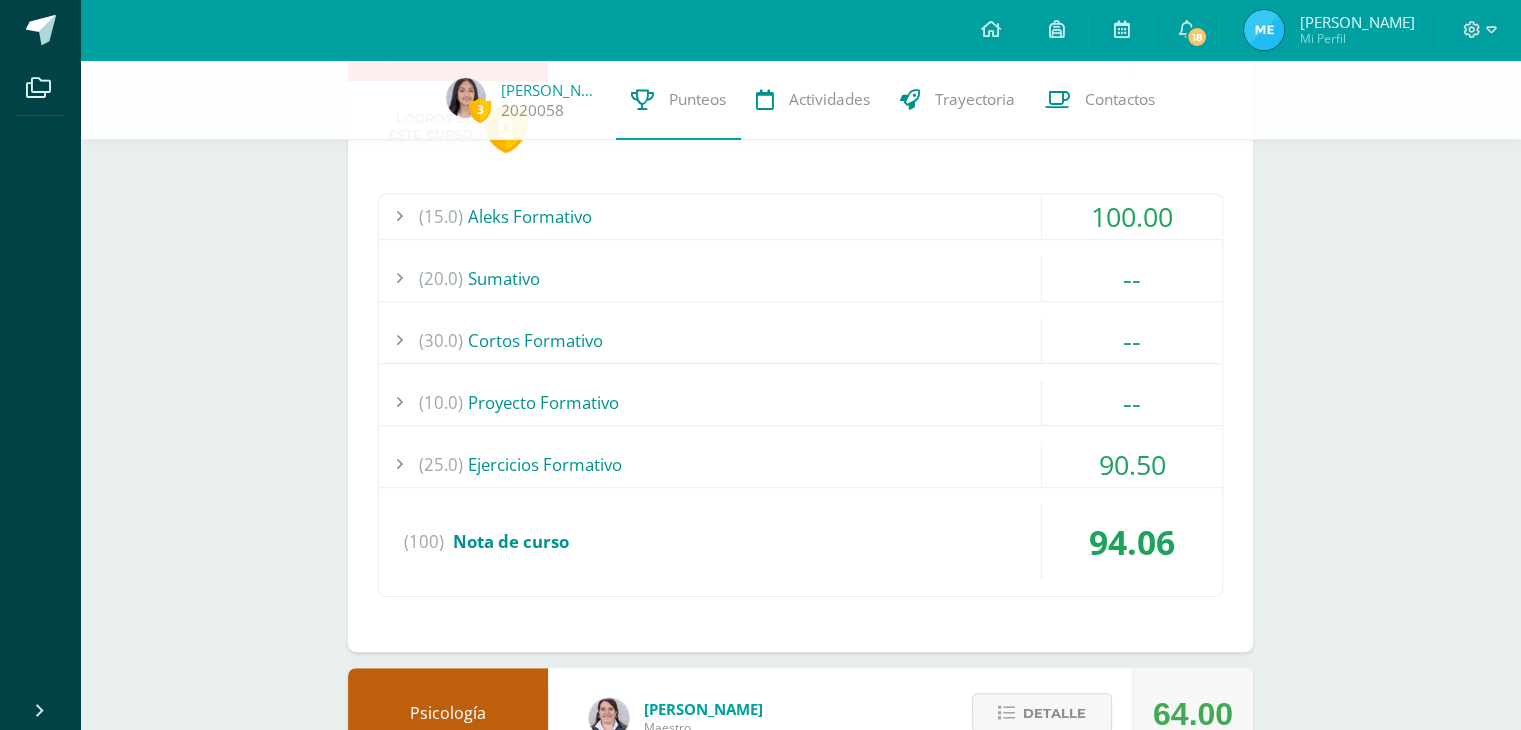 scroll, scrollTop: 859, scrollLeft: 0, axis: vertical 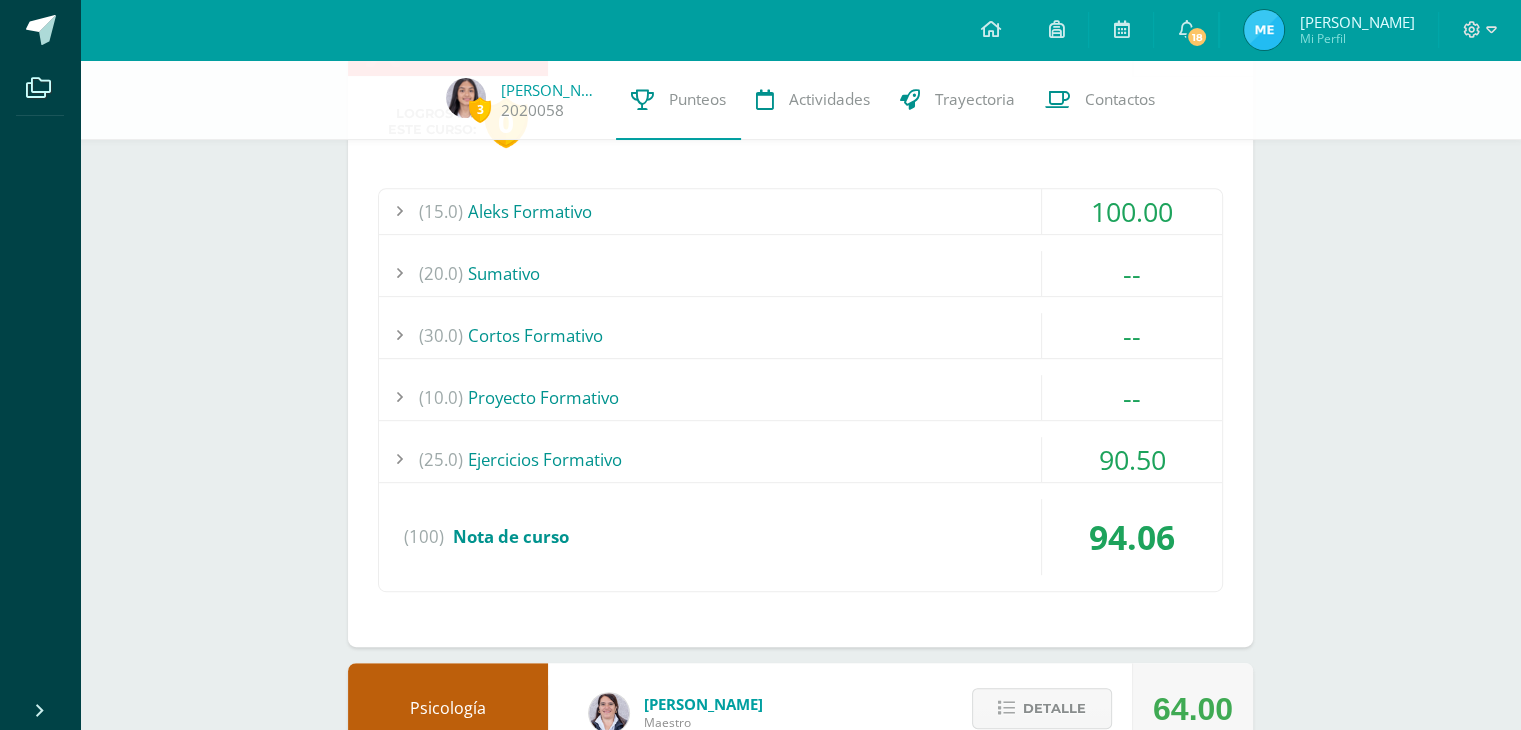 click on "(25.0)
Ejercicios Formativo" at bounding box center (800, 459) 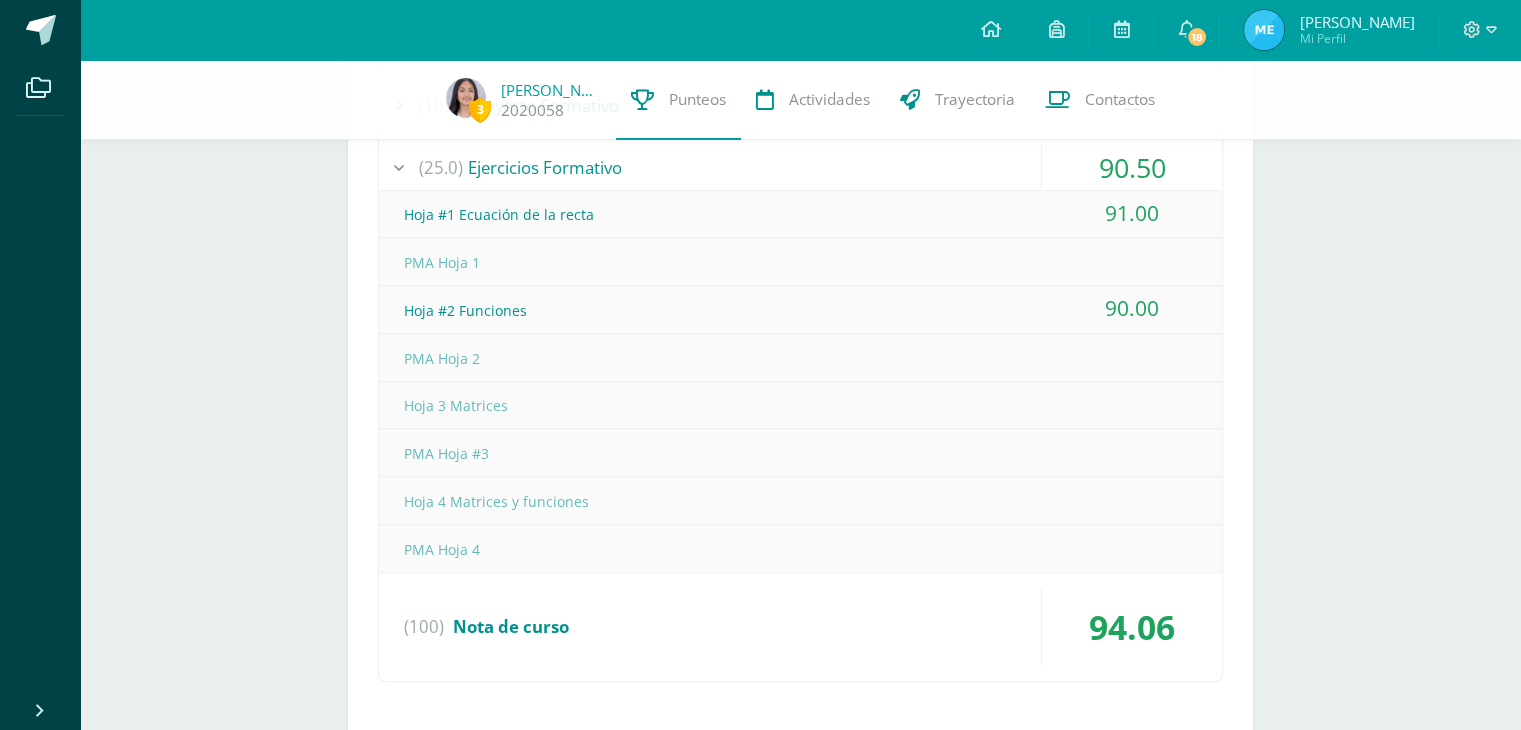 scroll, scrollTop: 1146, scrollLeft: 0, axis: vertical 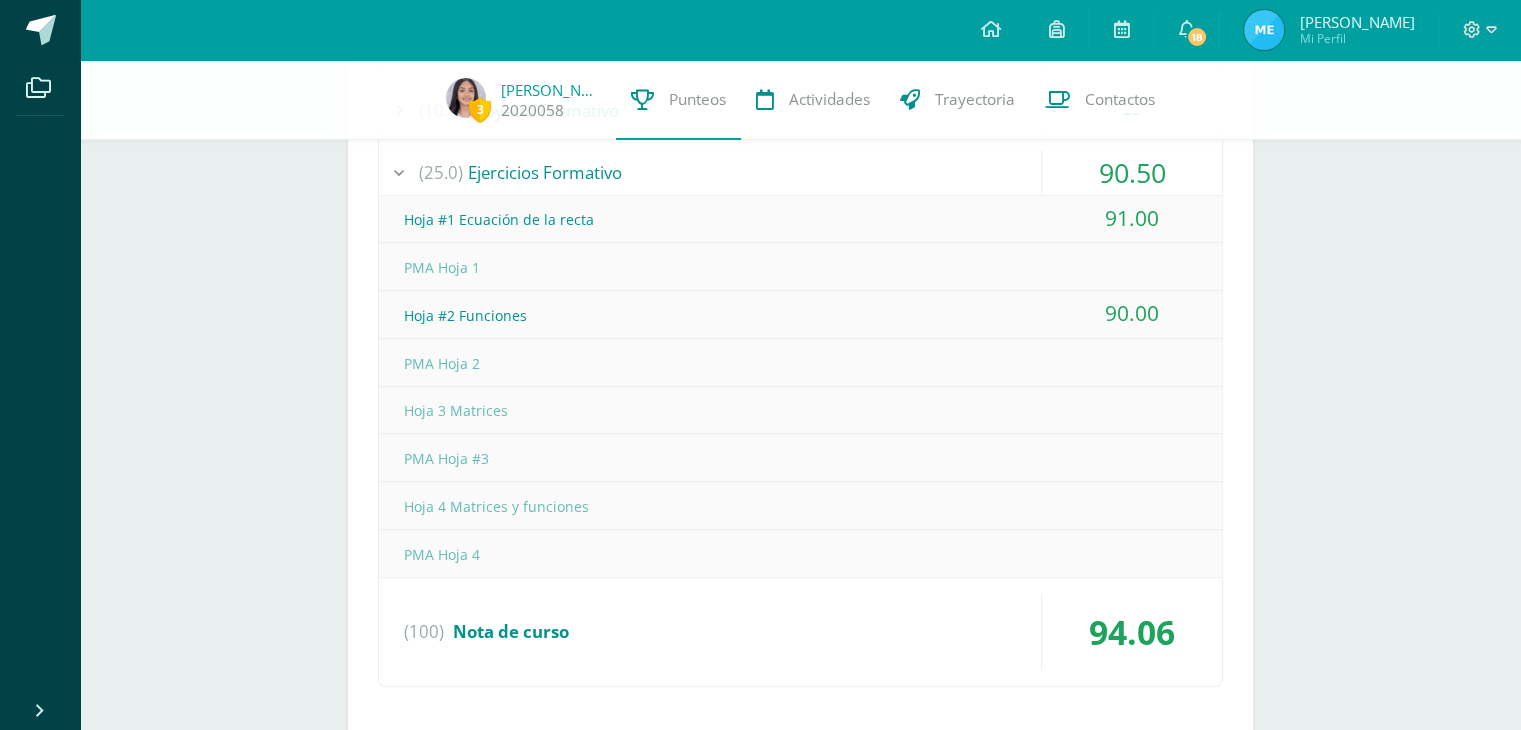 click on "Hoja 3 Matrices" at bounding box center (800, 410) 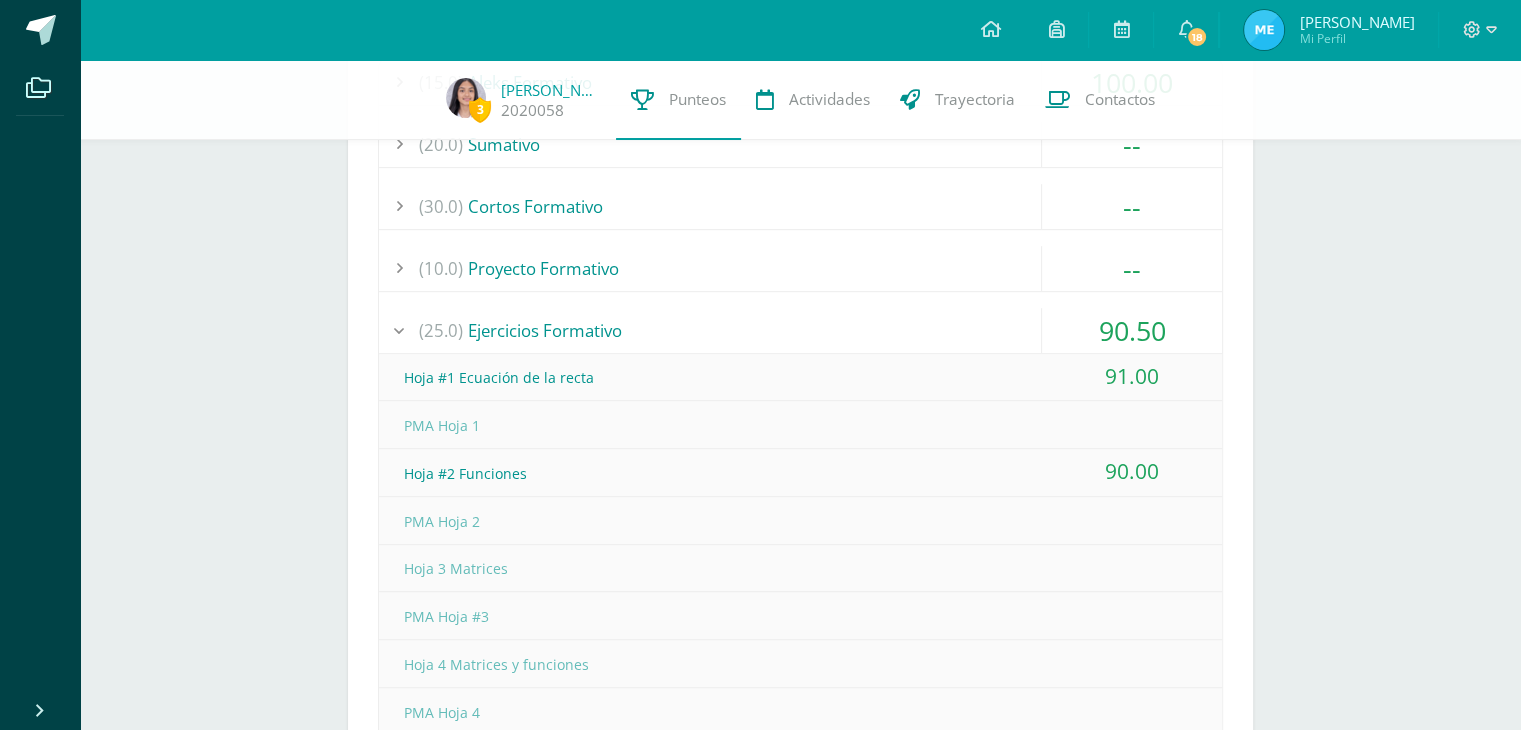 click on "(15.0)
Aleks Formativo
100.00
Módulo 1 Ecuaciones e inecuaciones
100.00" at bounding box center (800, 452) 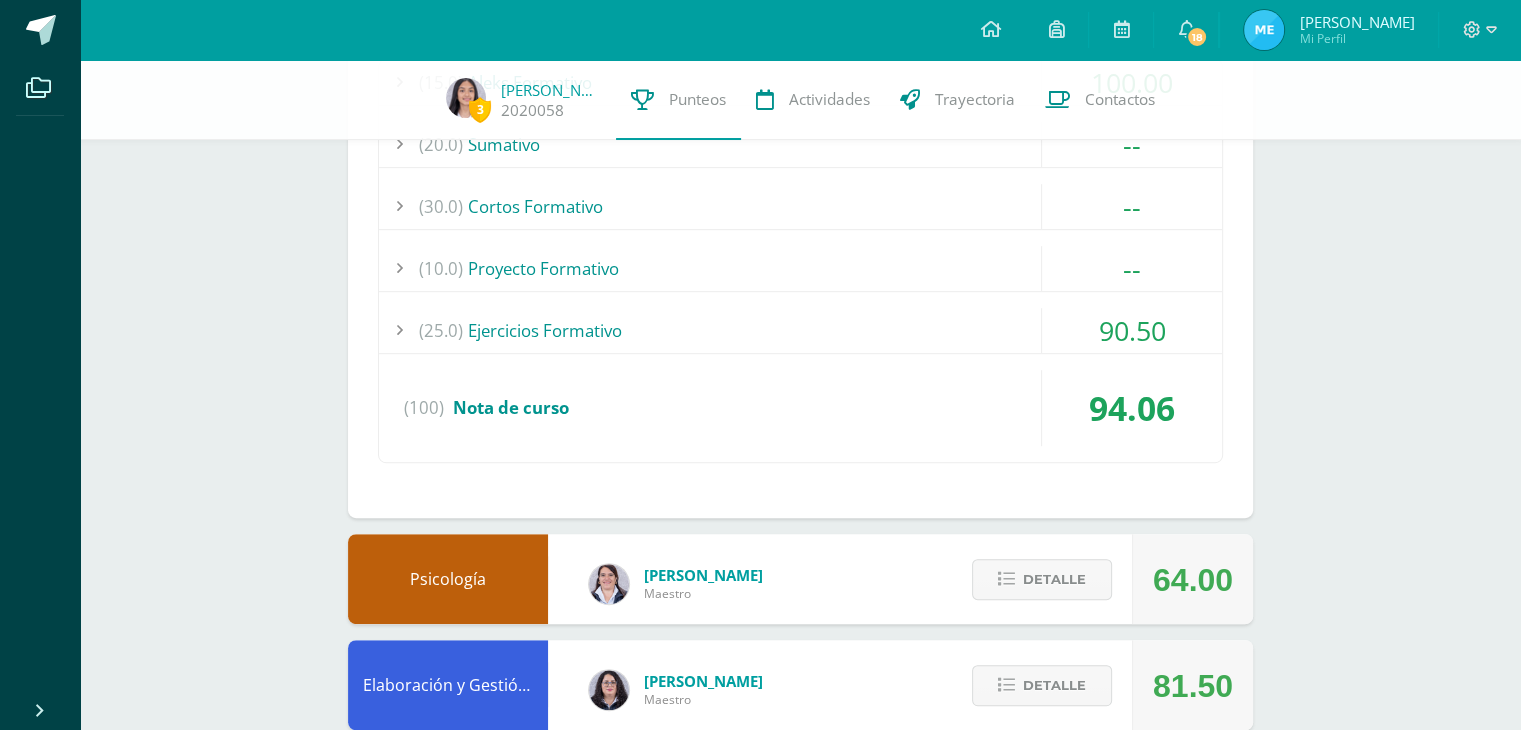 click on "(15.0)
Aleks Formativo
100.00
Módulo 1 Ecuaciones e inecuaciones
100.00" at bounding box center (800, 261) 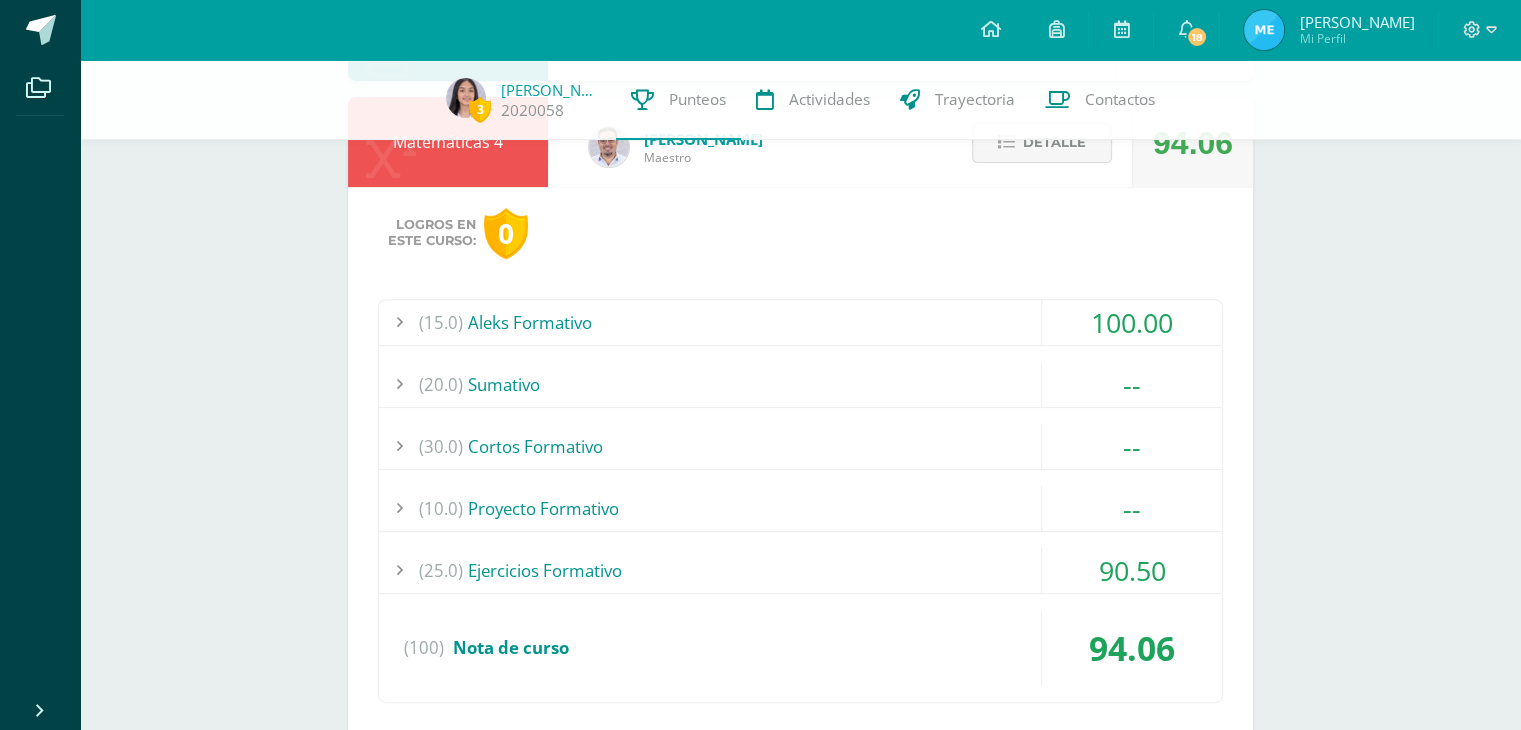 click on "Logros en
este curso:
0
(15.0)
Aleks Formativo
100.00
Módulo 1 Ecuaciones e inecuaciones
(100)" at bounding box center (800, 472) 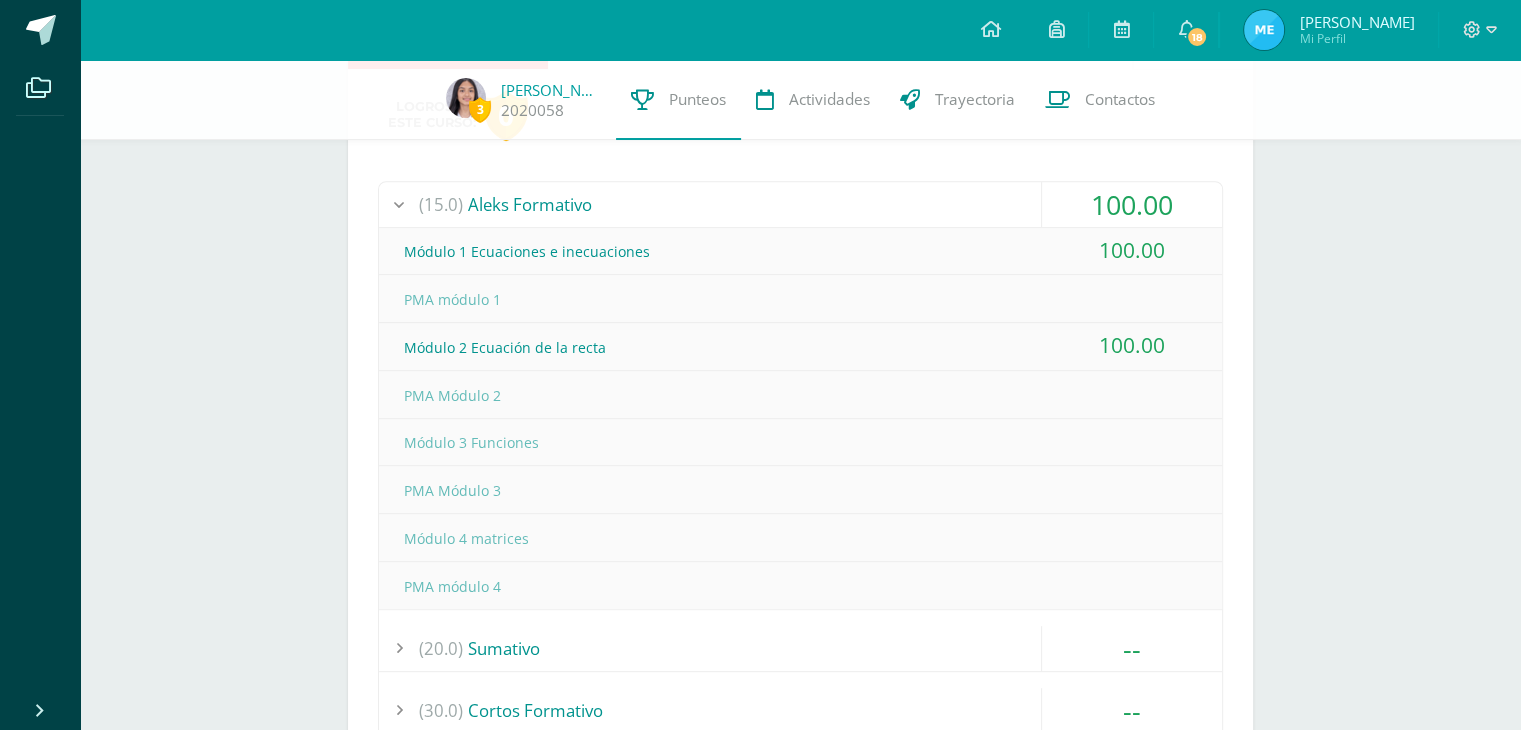 scroll, scrollTop: 864, scrollLeft: 0, axis: vertical 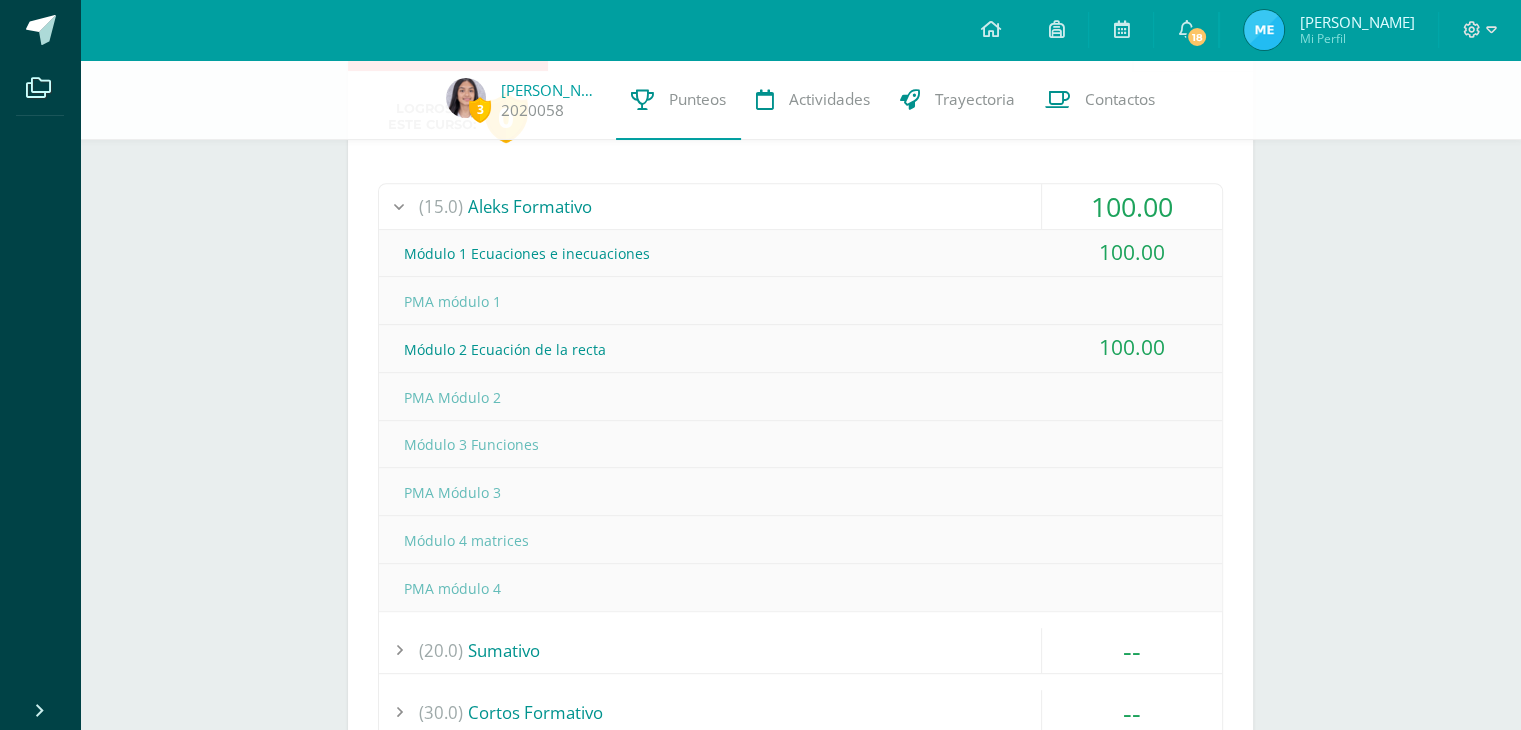 click on "(15.0)
Aleks Formativo" at bounding box center [800, 206] 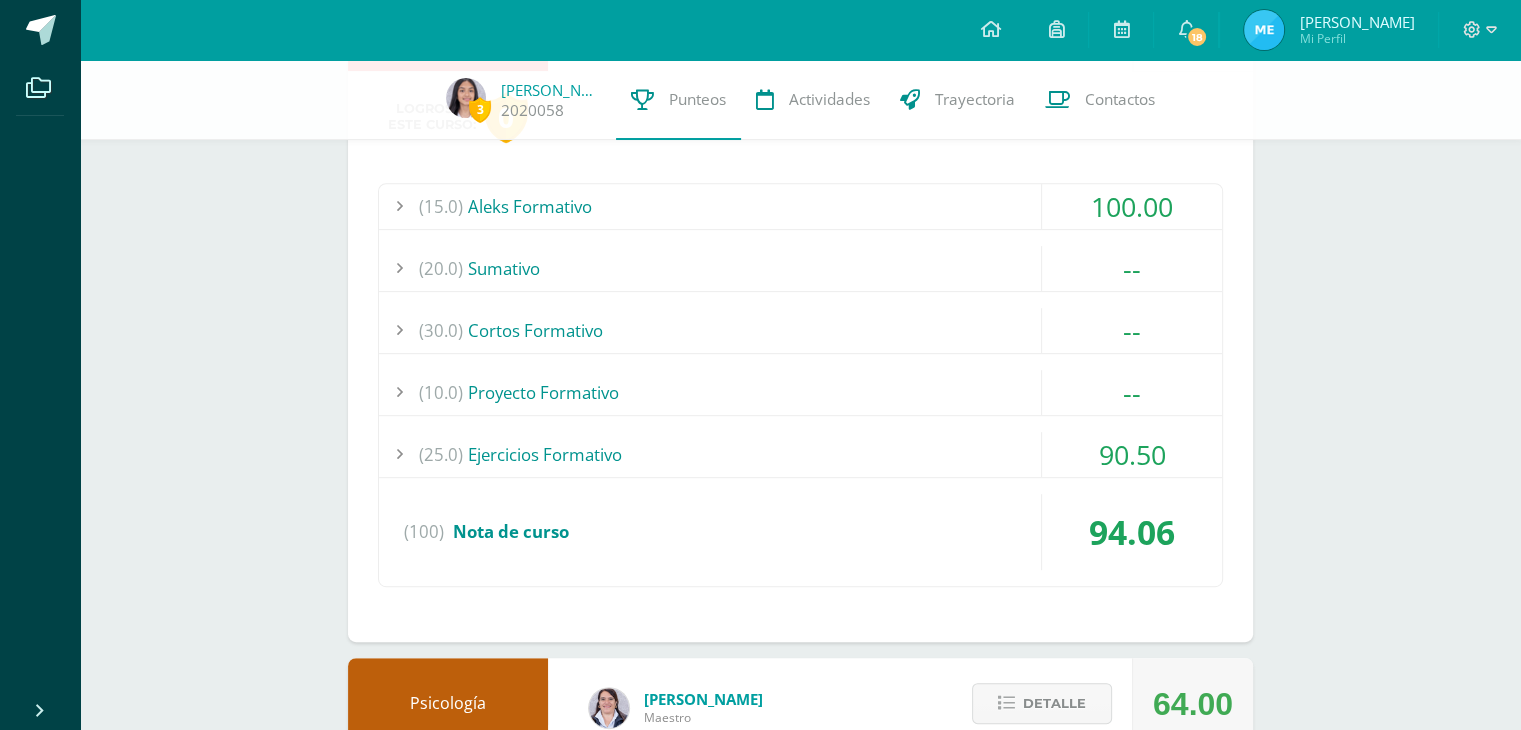 click on "(30.0)
Cortos Formativo" at bounding box center (800, 330) 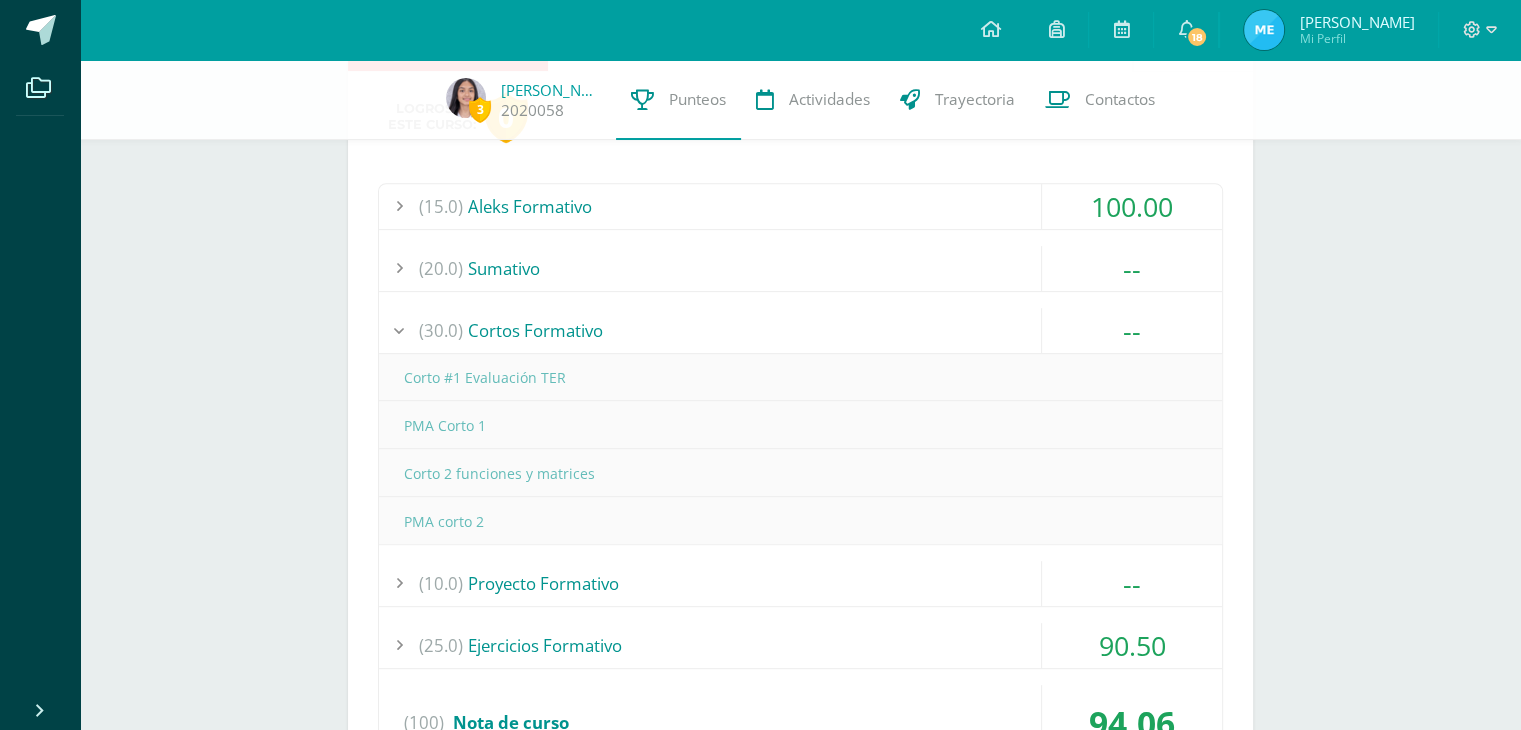 click on "(30.0)
Cortos Formativo" at bounding box center [800, 330] 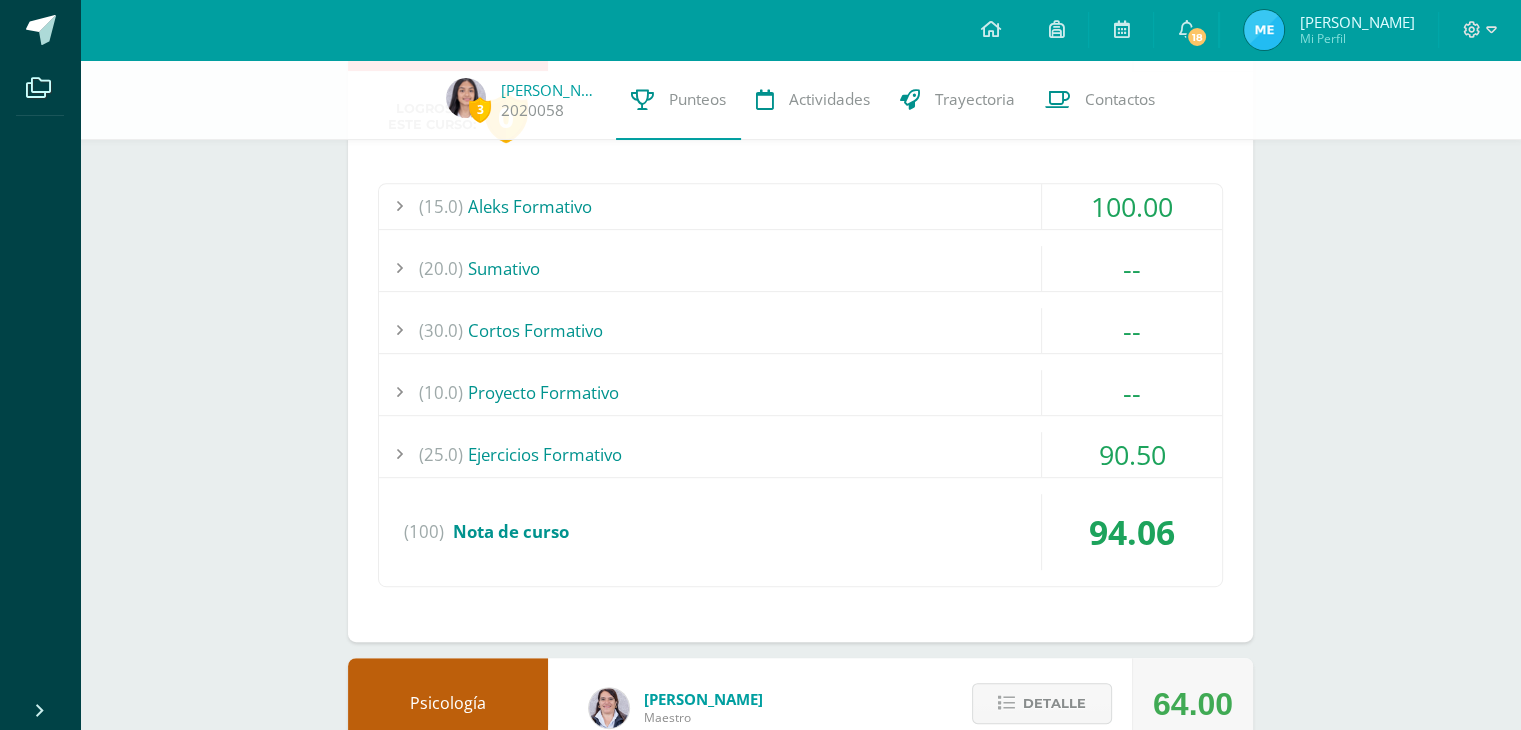 click on "(30.0)
Cortos Formativo" at bounding box center [800, 330] 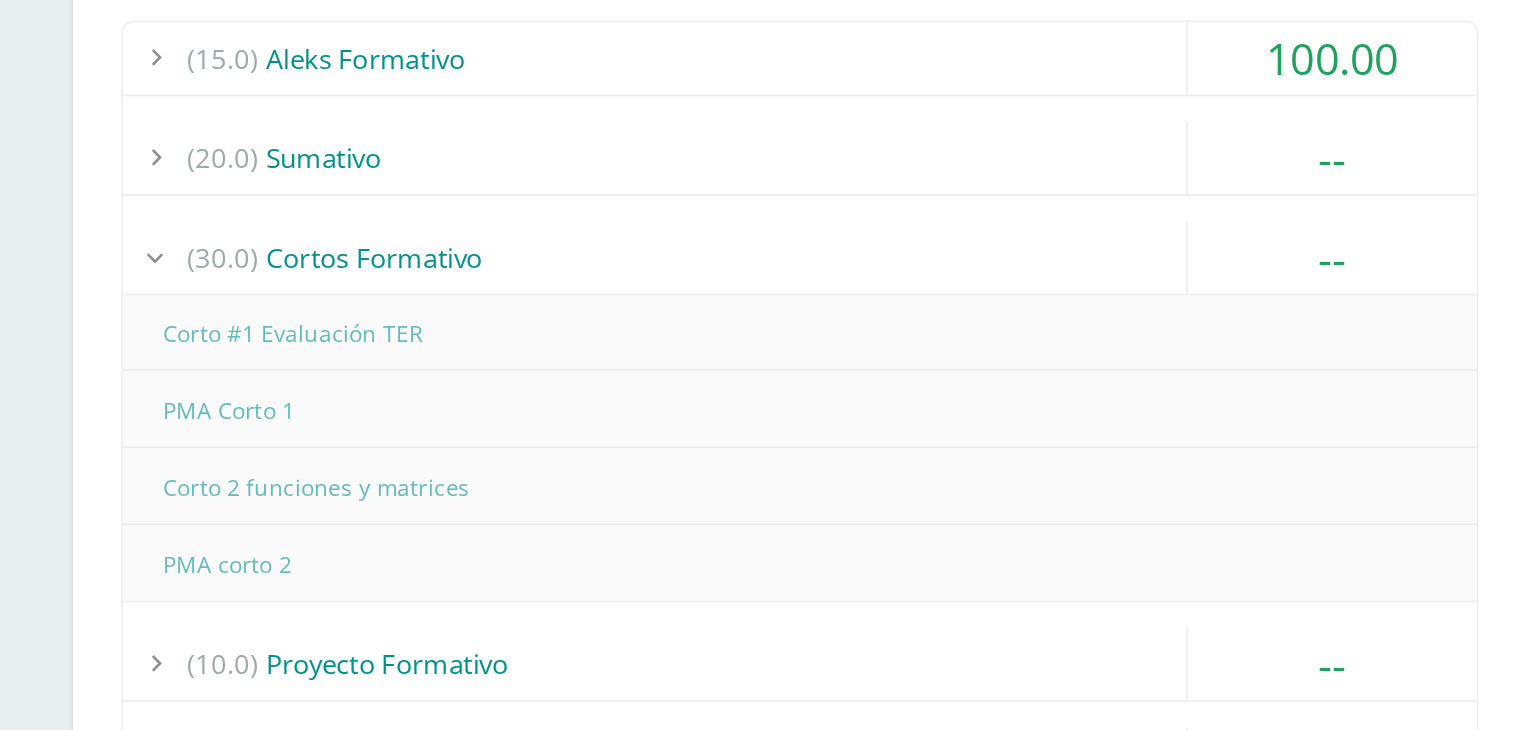 scroll, scrollTop: 864, scrollLeft: 0, axis: vertical 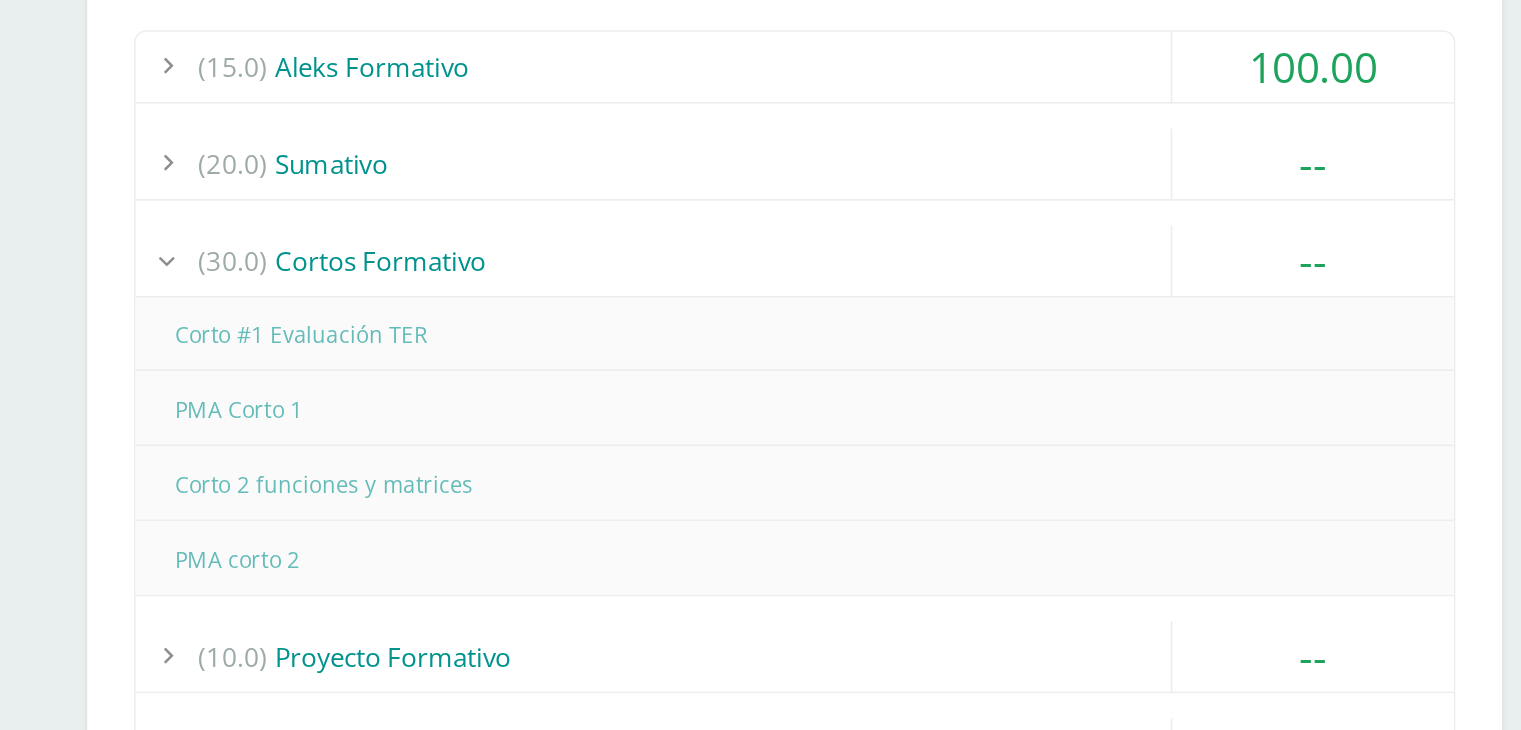 click on "(10.0)
Proyecto Formativo" at bounding box center [800, 583] 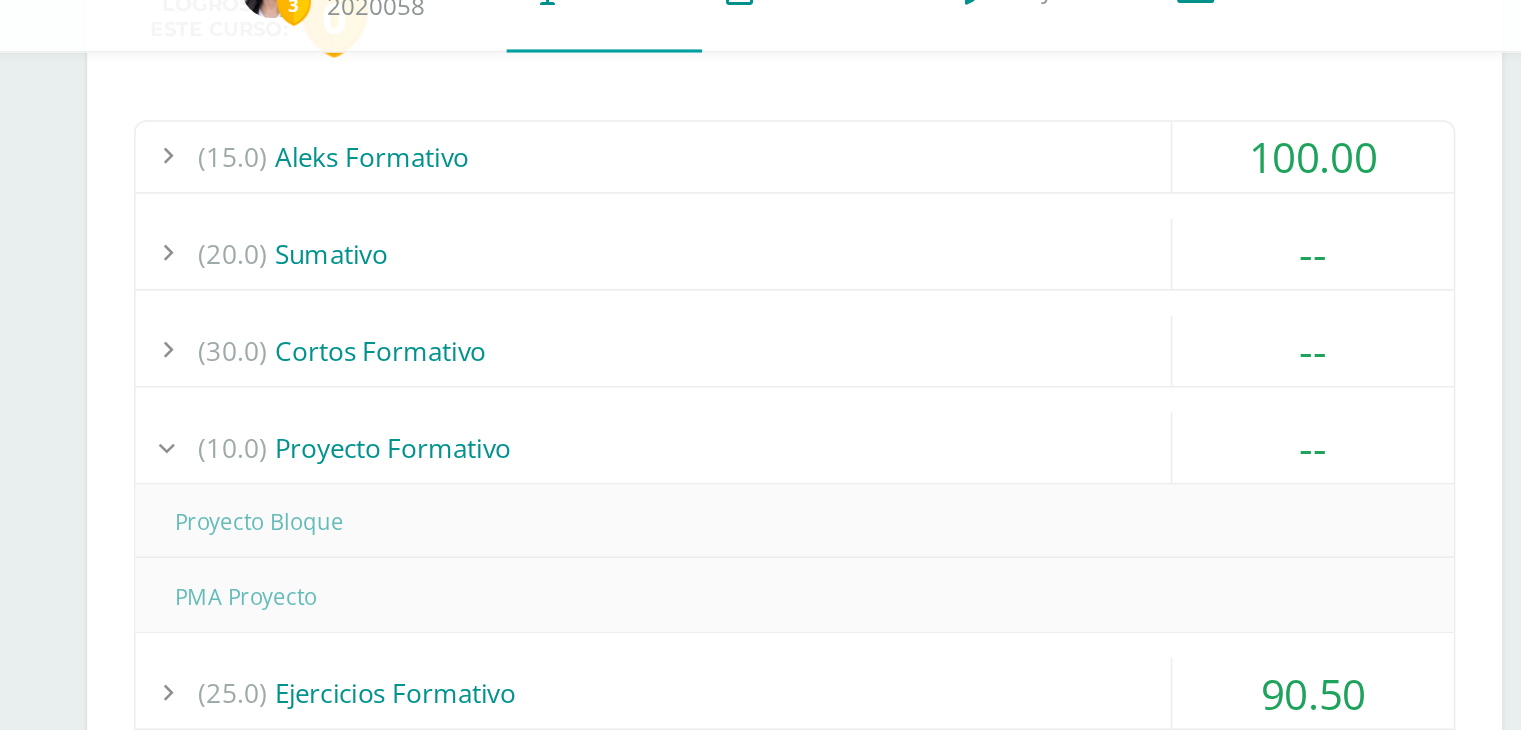 scroll, scrollTop: 864, scrollLeft: 0, axis: vertical 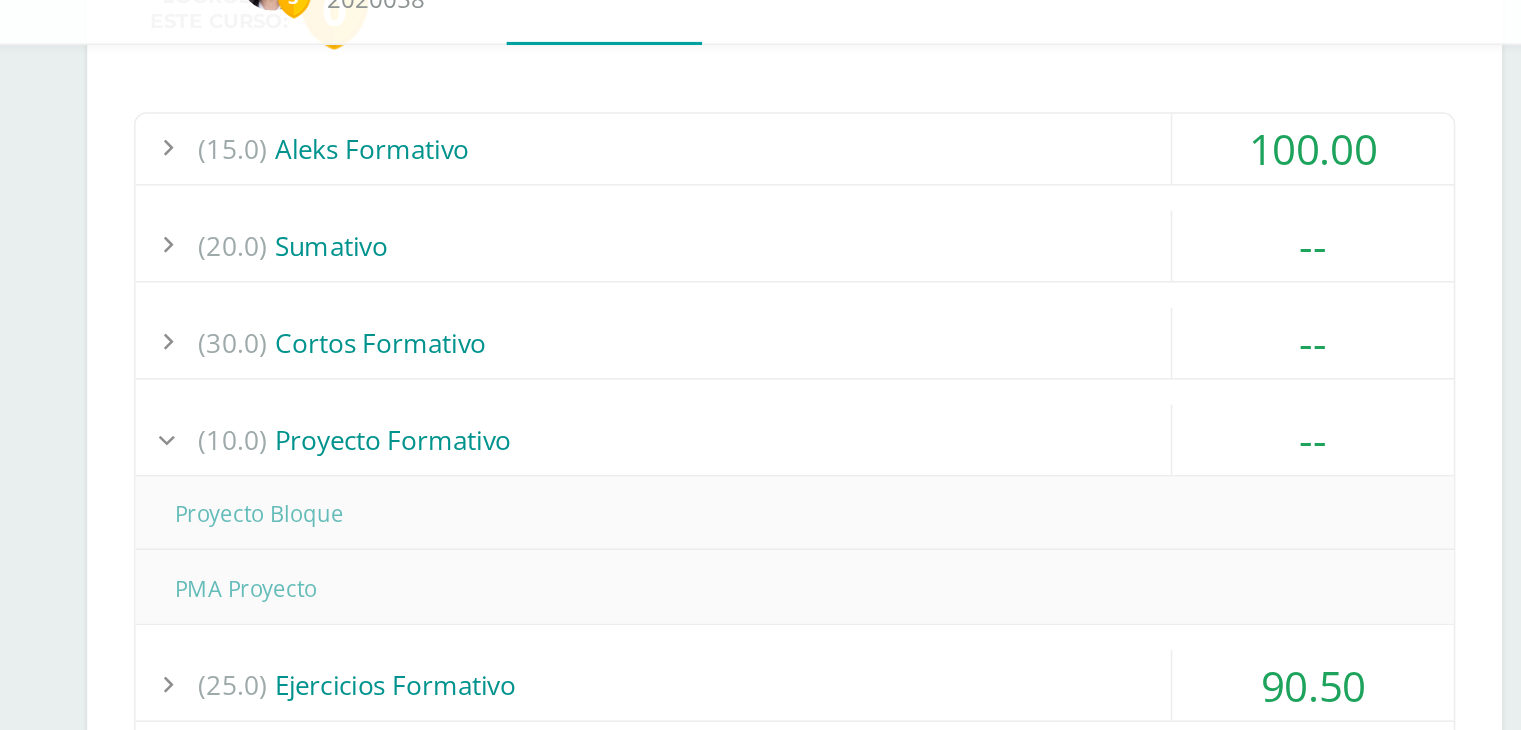 click on "(20.0)
[GEOGRAPHIC_DATA]" at bounding box center [800, 268] 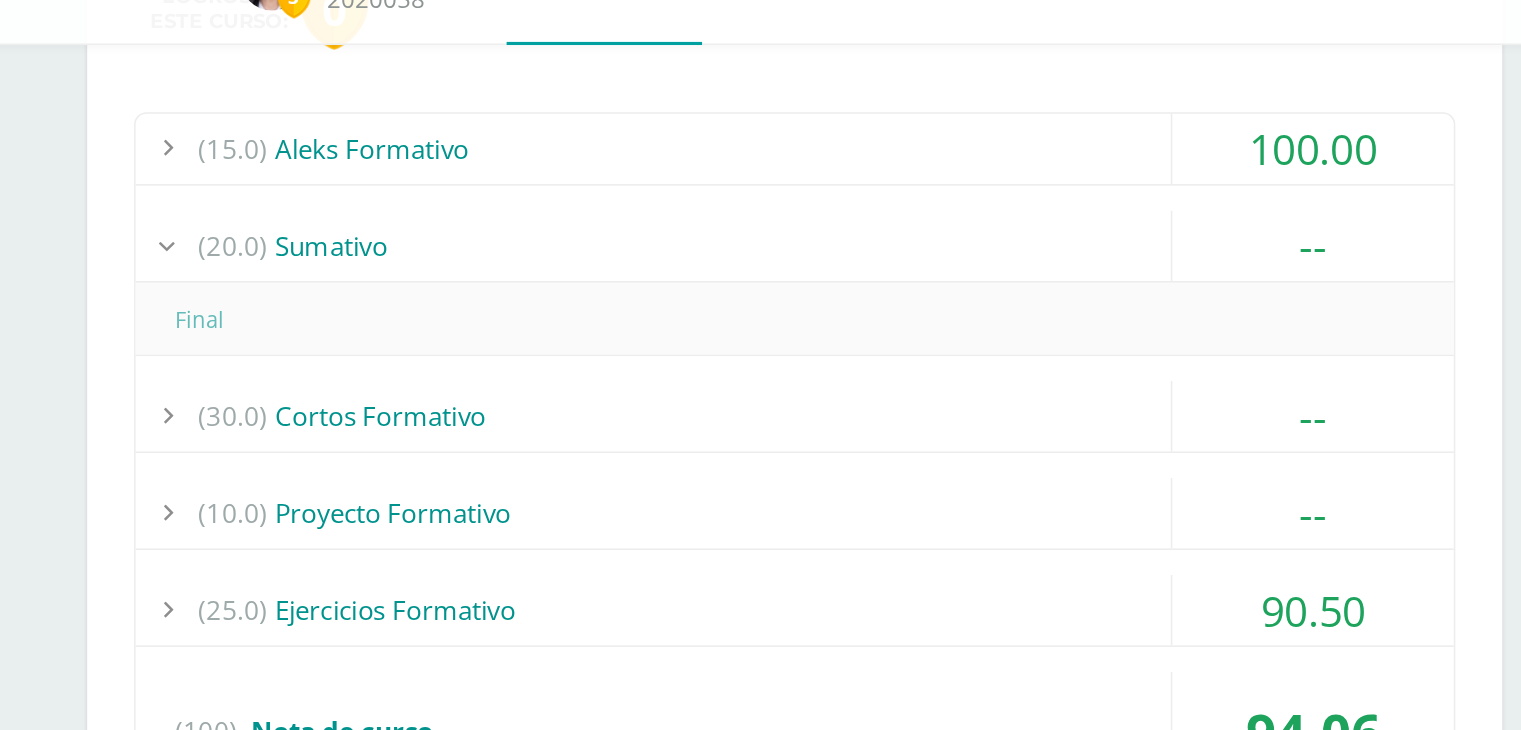 click on "(20.0)
[GEOGRAPHIC_DATA]" at bounding box center (800, 268) 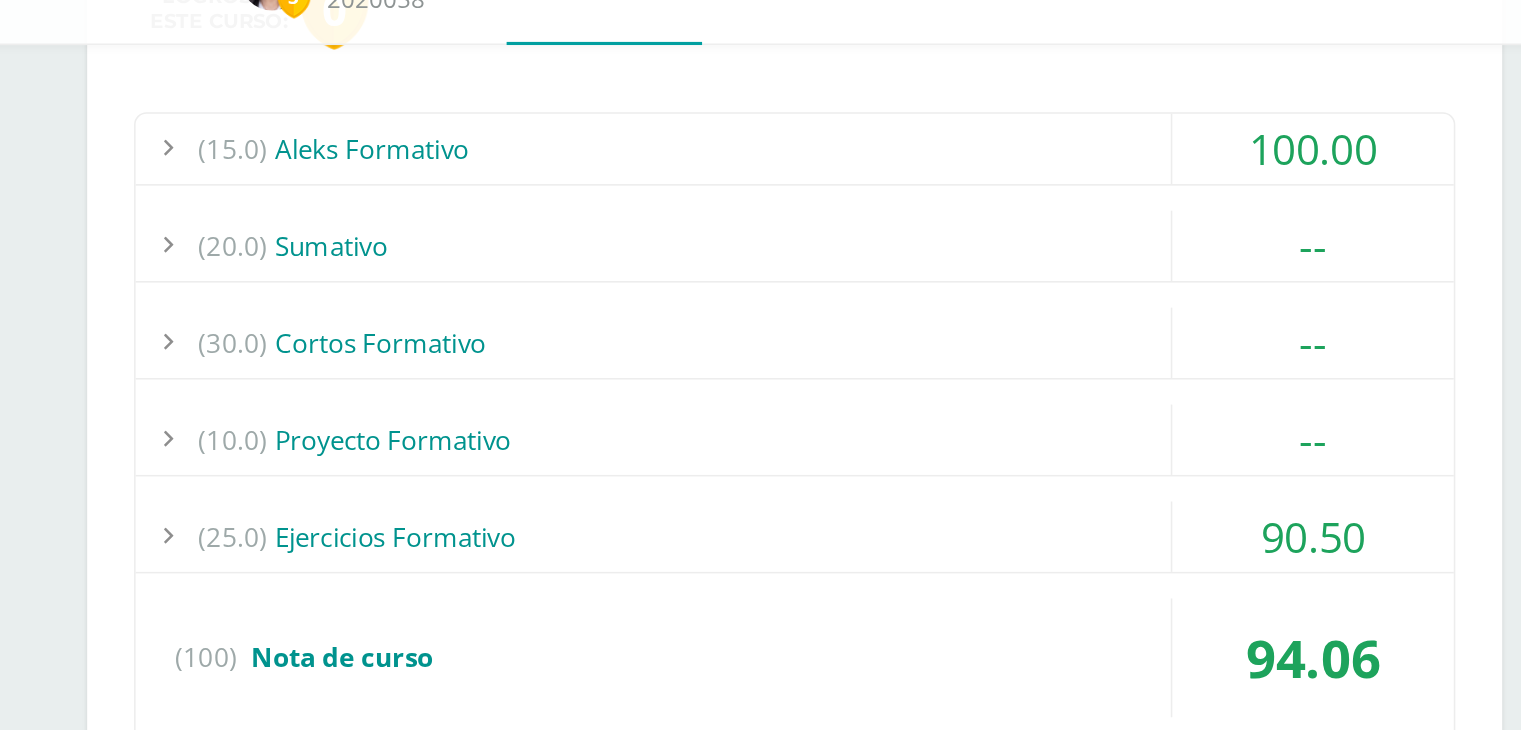 click on "(10.0)
Proyecto Formativo" at bounding box center [800, 392] 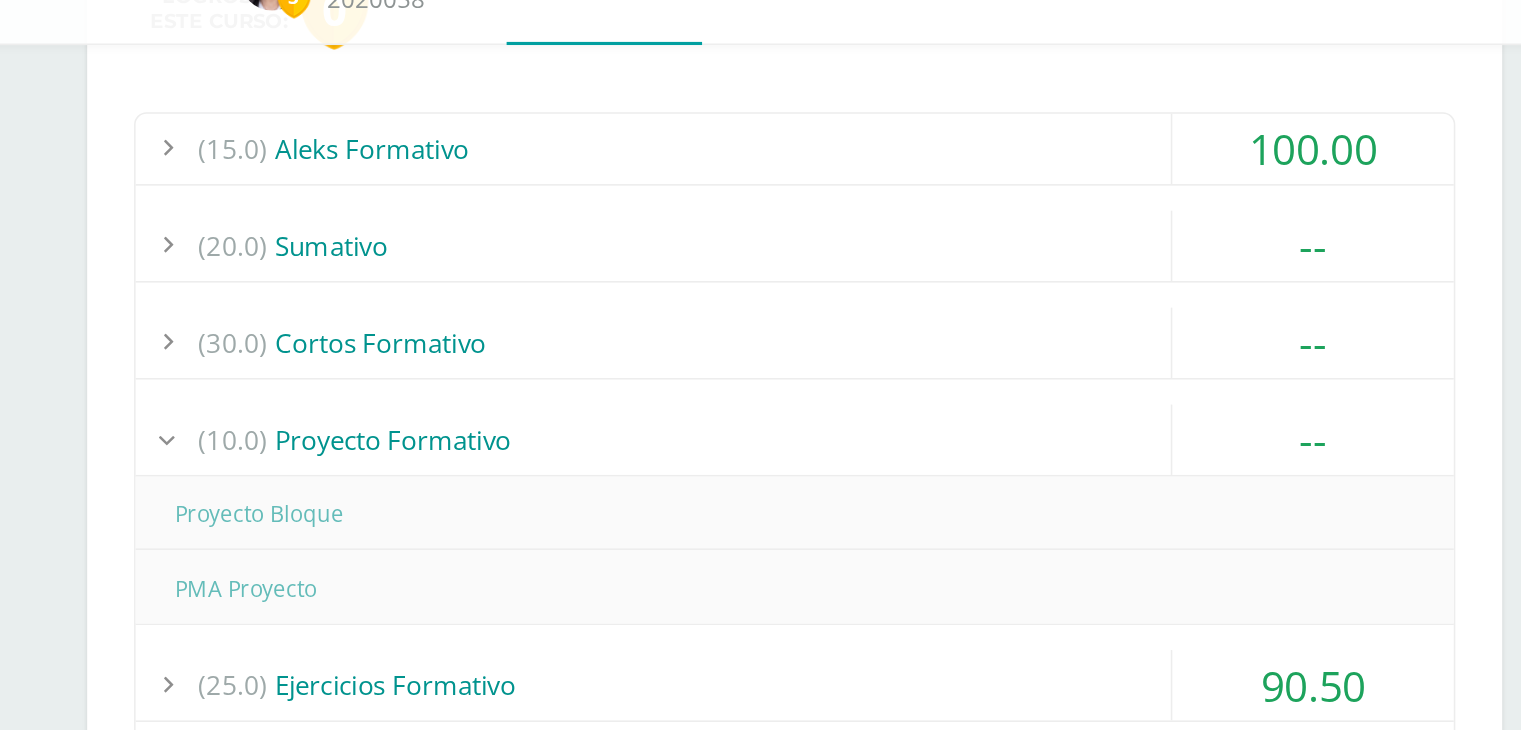 click on "(30.0)
Cortos Formativo" at bounding box center [800, 330] 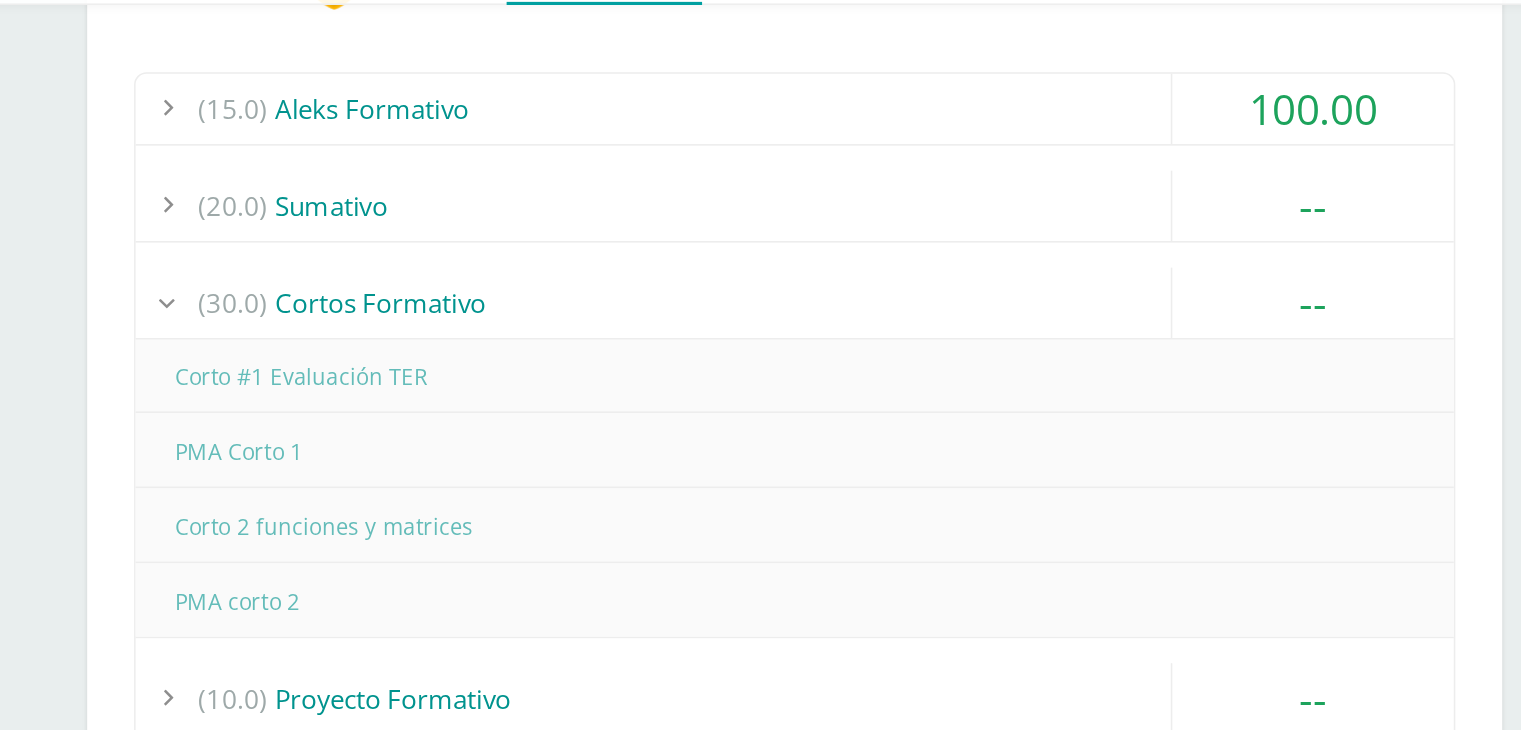 scroll, scrollTop: 864, scrollLeft: 0, axis: vertical 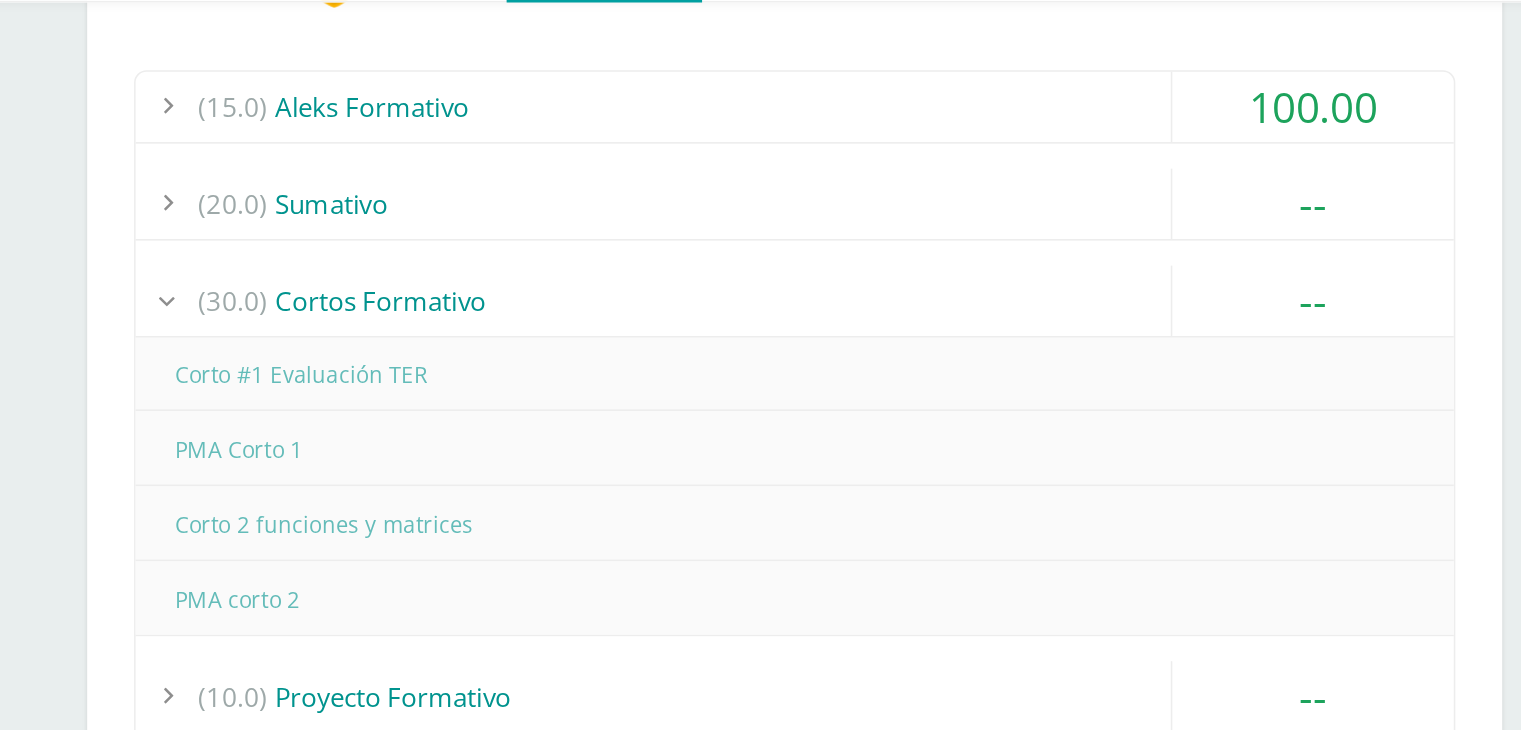 drag, startPoint x: 404, startPoint y: 372, endPoint x: 590, endPoint y: 386, distance: 186.52614 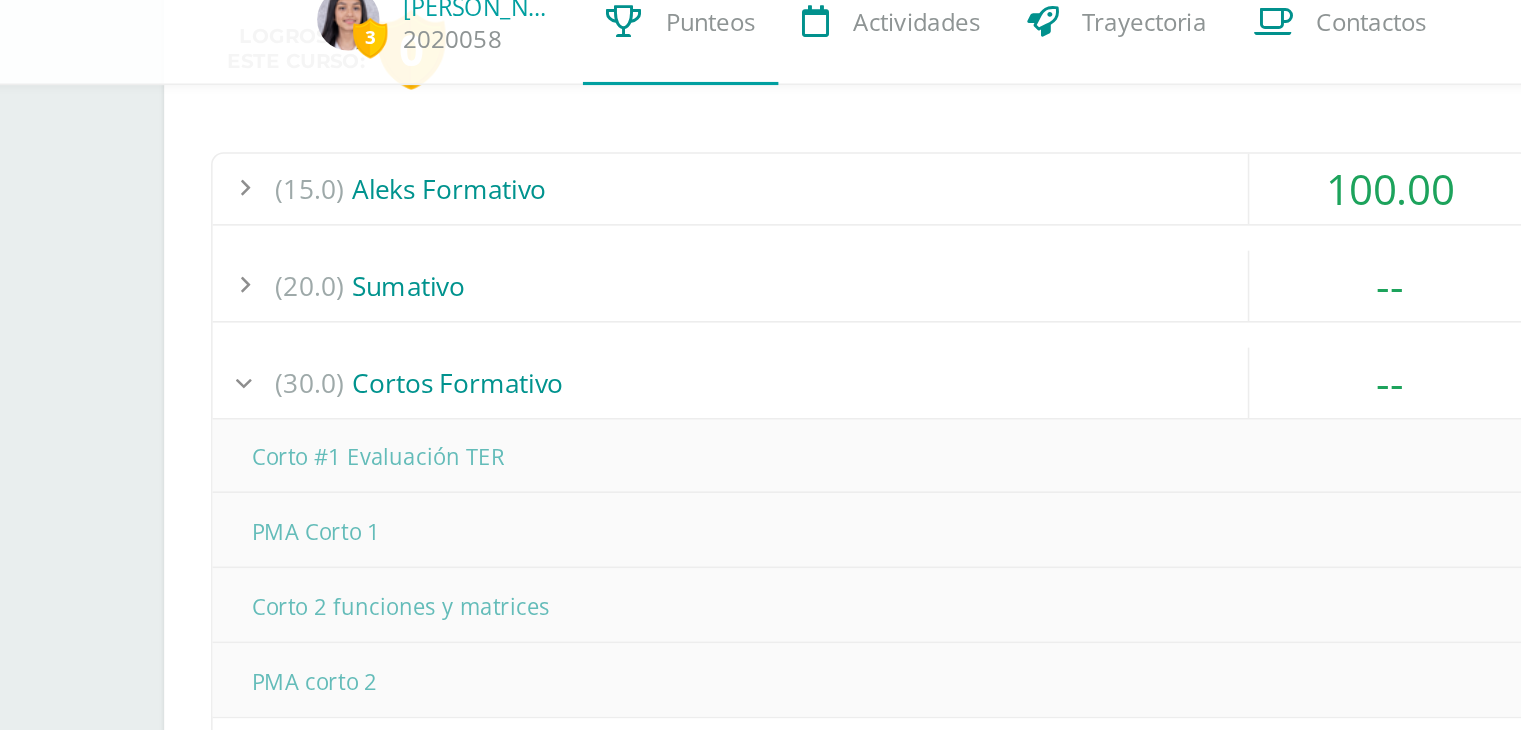 scroll, scrollTop: 864, scrollLeft: 0, axis: vertical 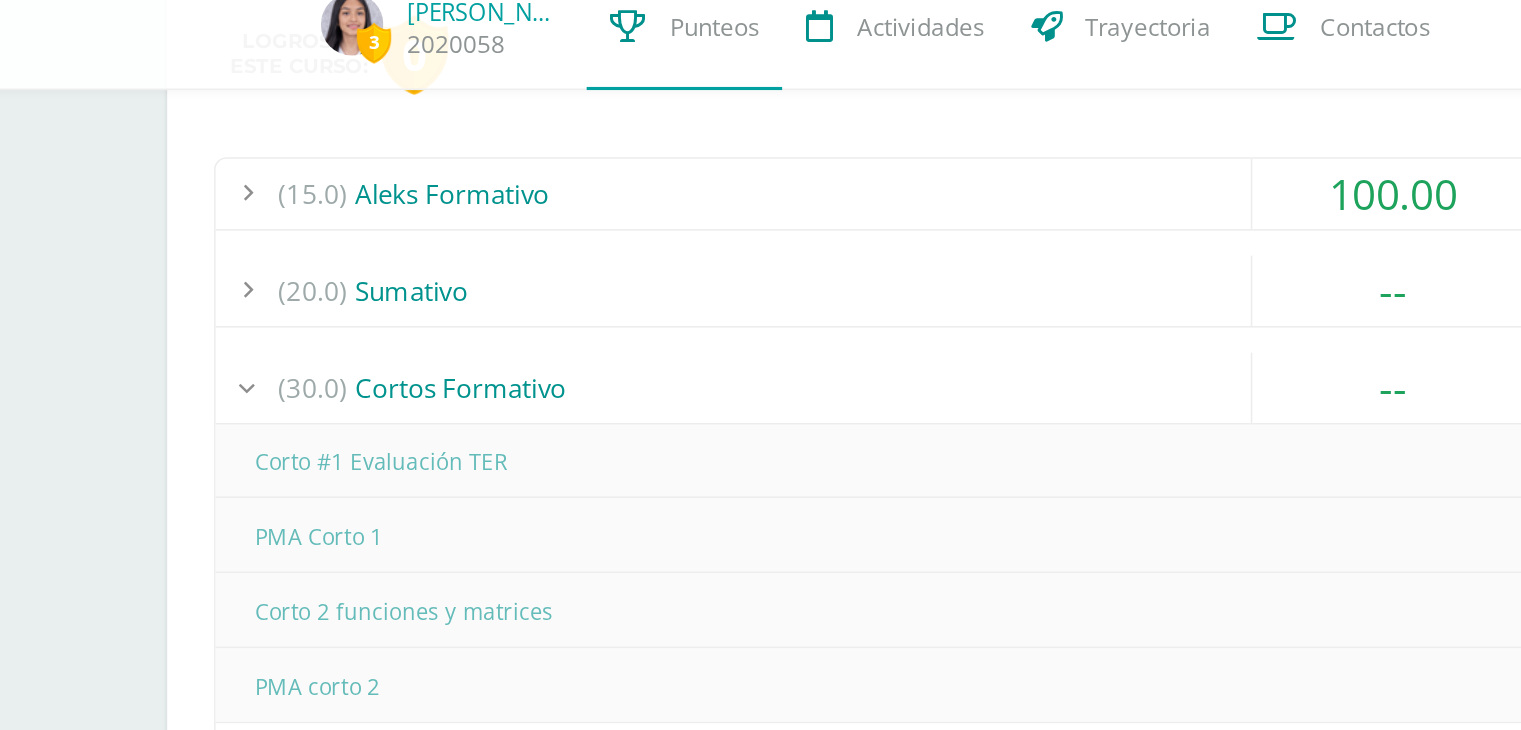 click on "(20.0)
[GEOGRAPHIC_DATA]" at bounding box center (800, 268) 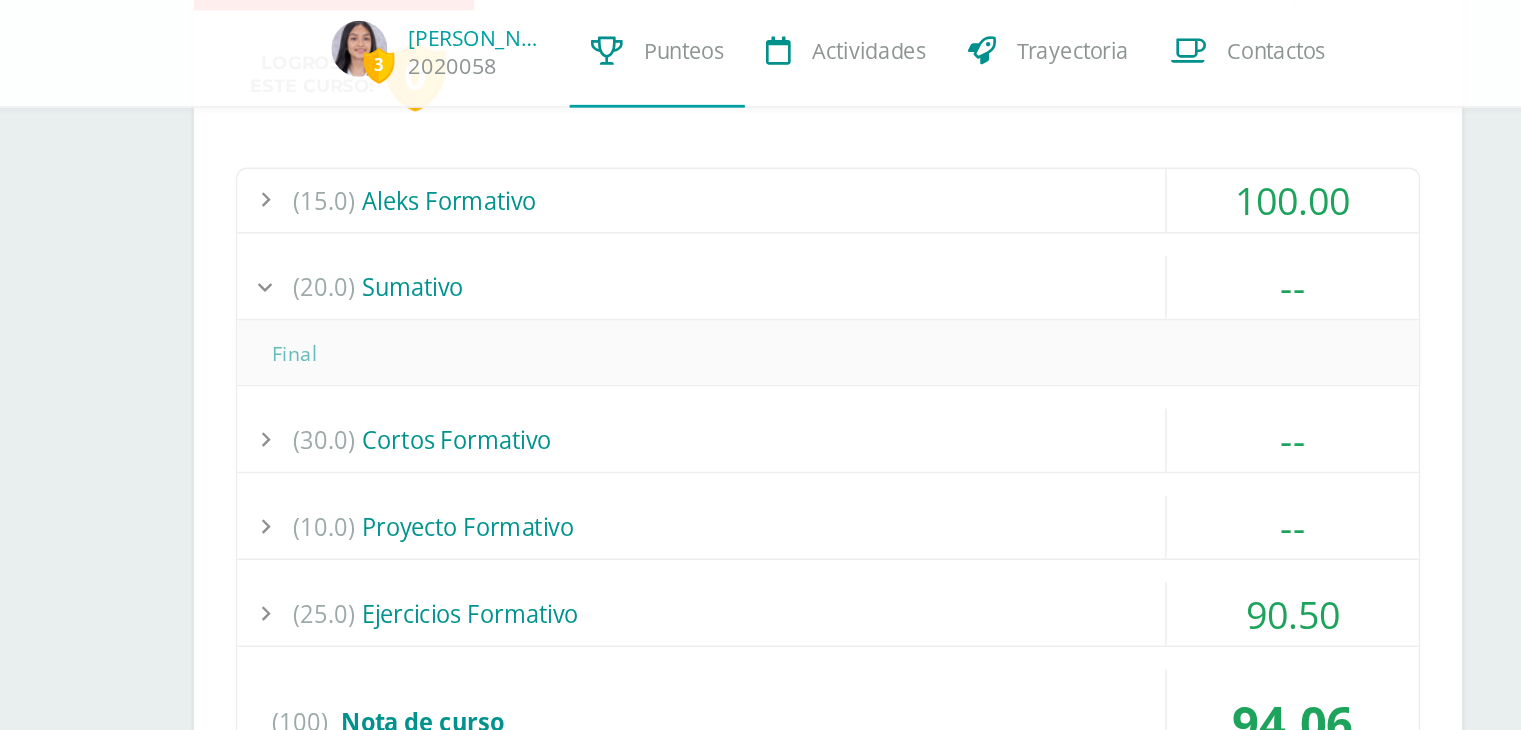 scroll, scrollTop: 864, scrollLeft: 0, axis: vertical 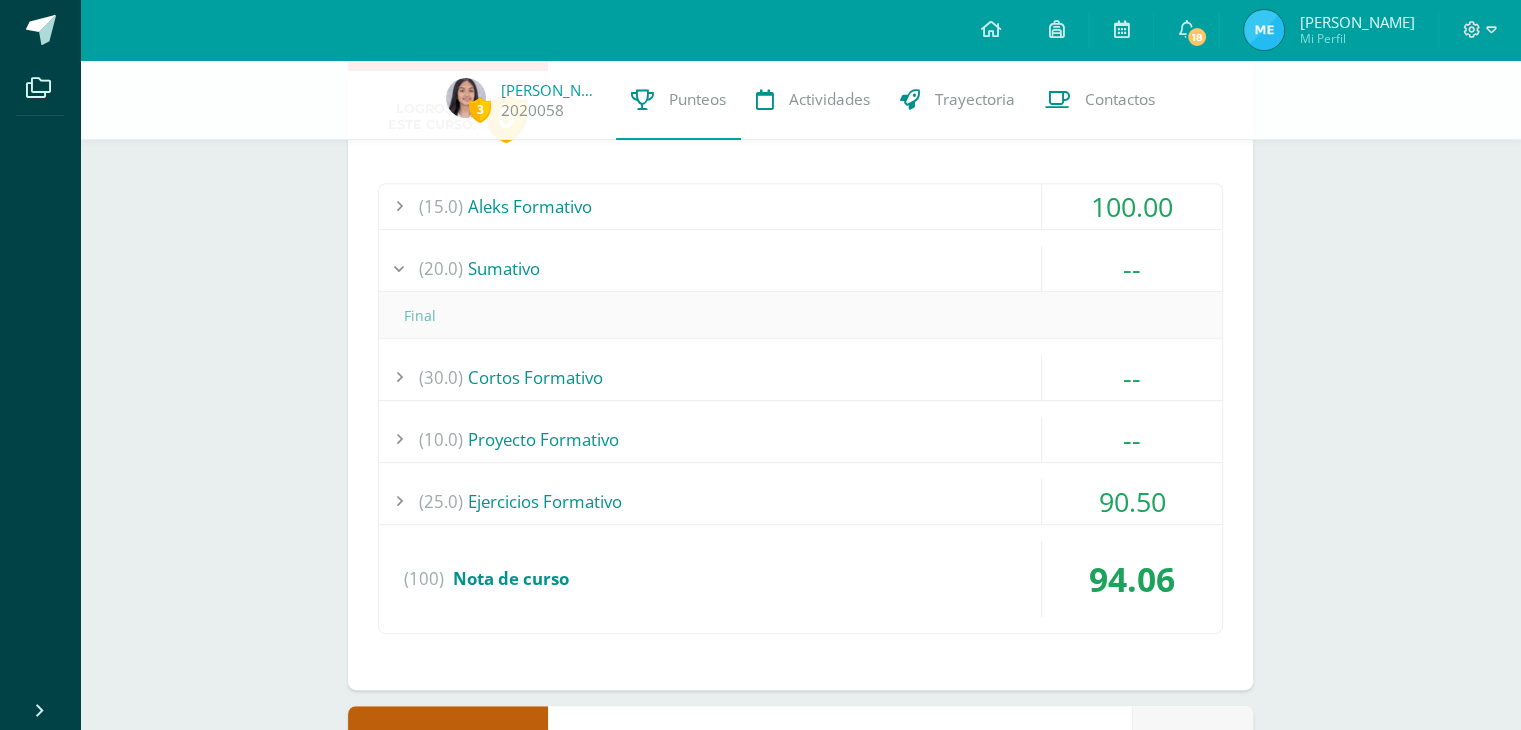 click on "(25.0)
Ejercicios Formativo" at bounding box center [800, 501] 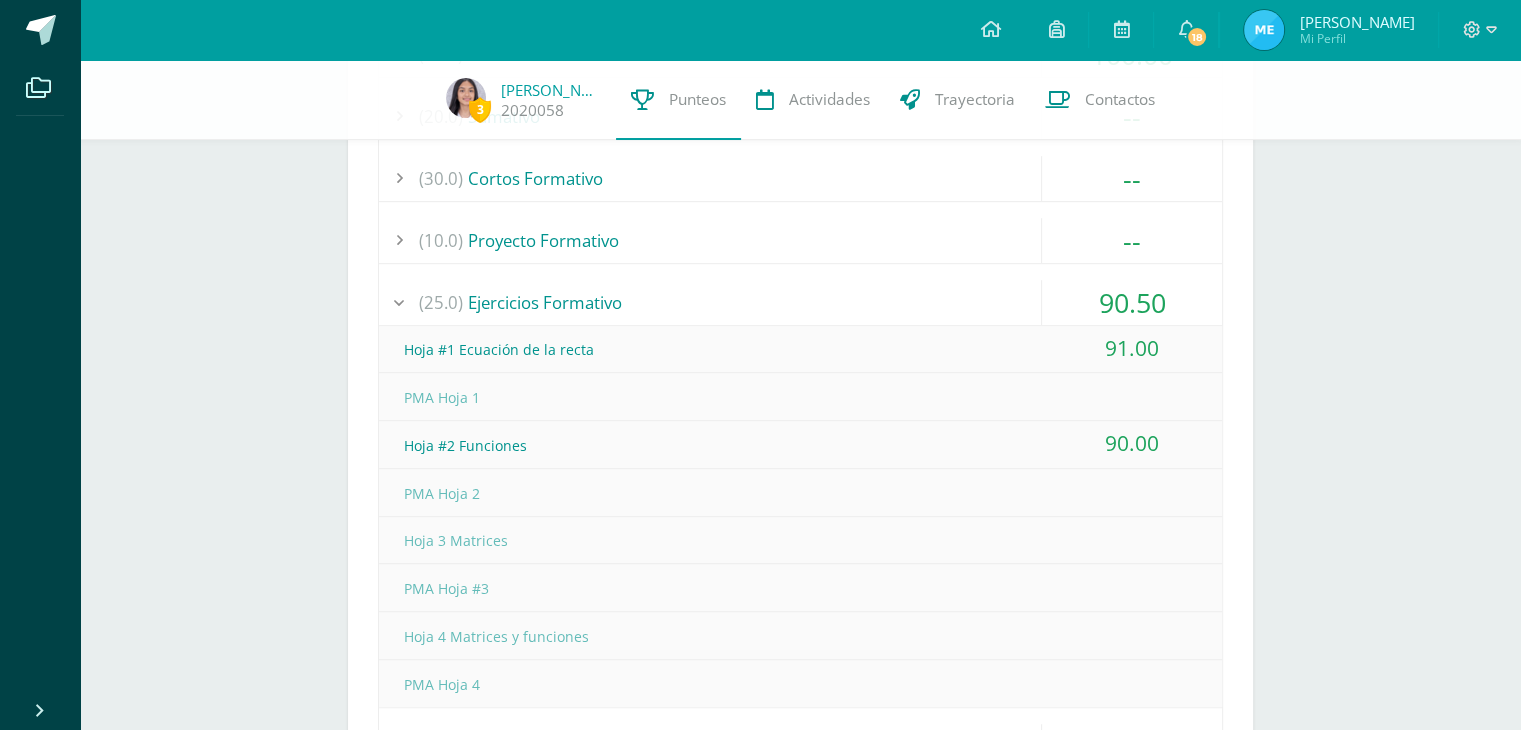scroll, scrollTop: 1008, scrollLeft: 0, axis: vertical 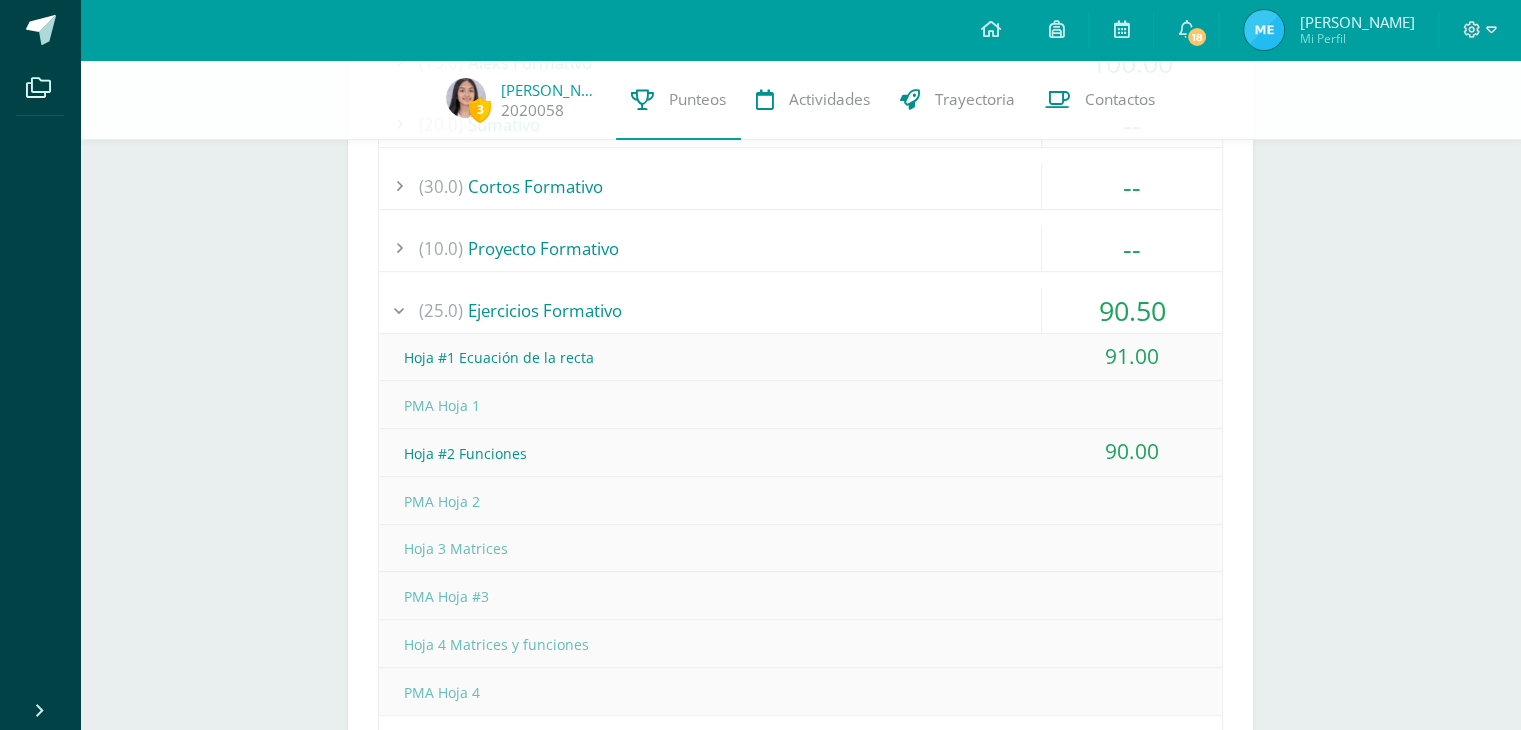 click on "(25.0)
Ejercicios Formativo" at bounding box center [800, 310] 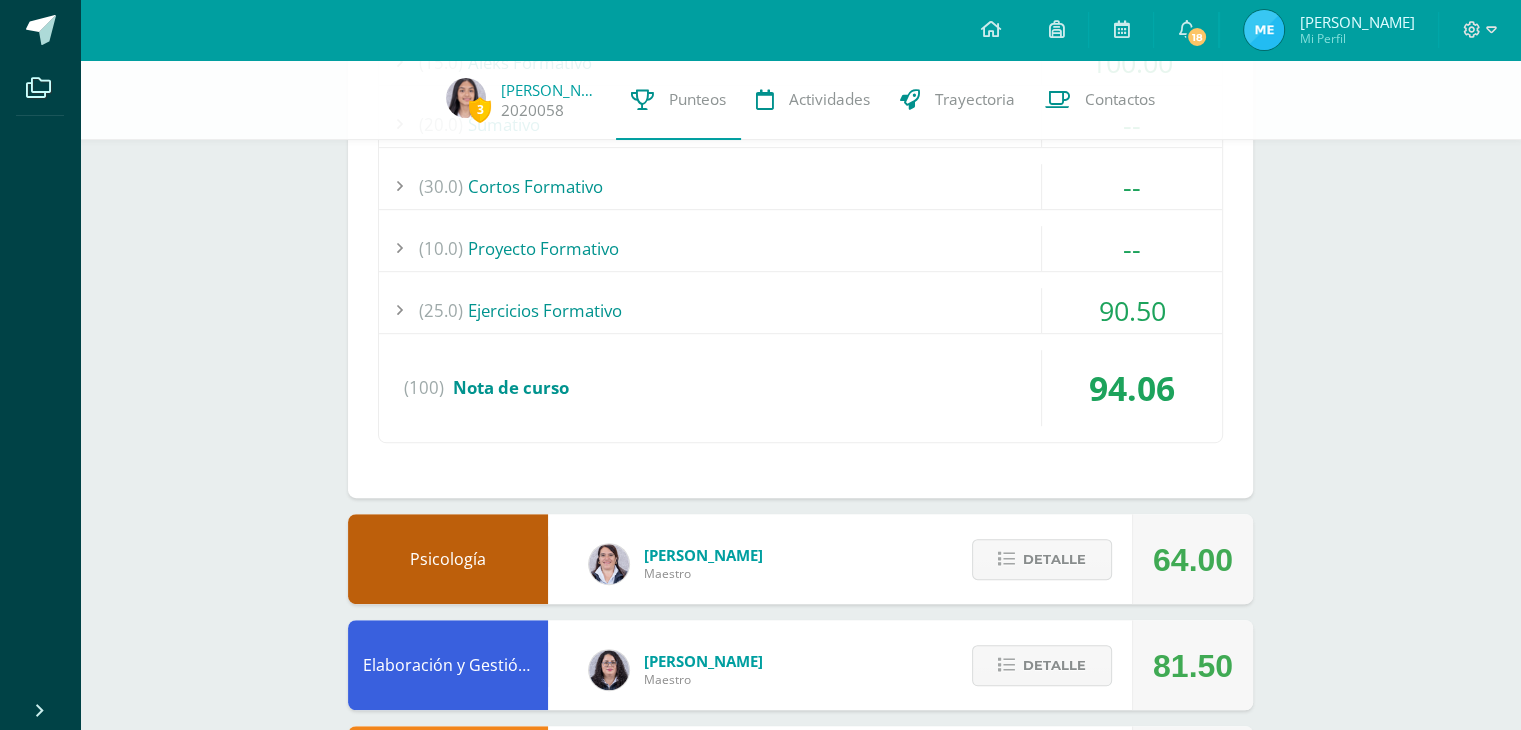 click on "(10.0)
Proyecto Formativo" at bounding box center [800, 248] 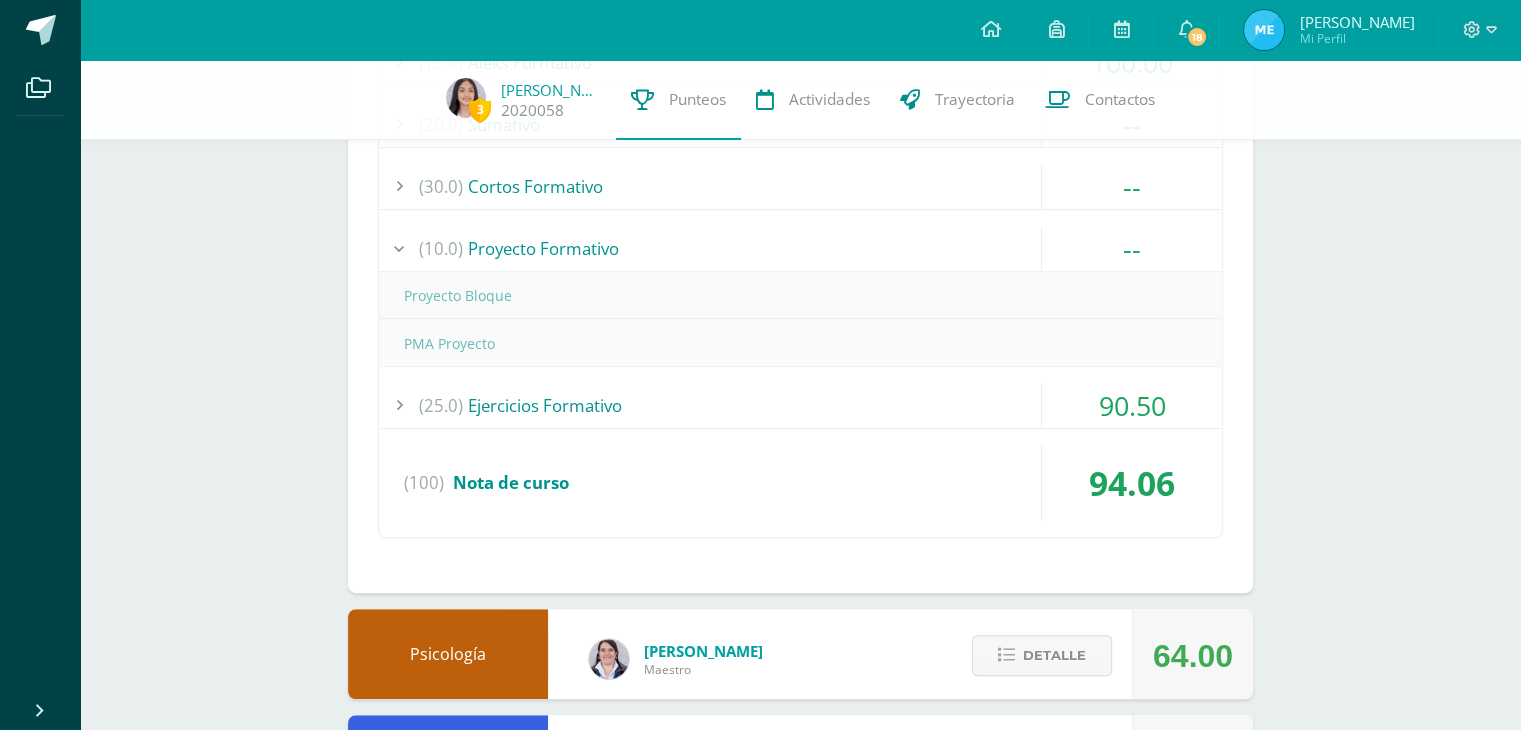 click on "(10.0)
Proyecto Formativo" at bounding box center (800, 248) 